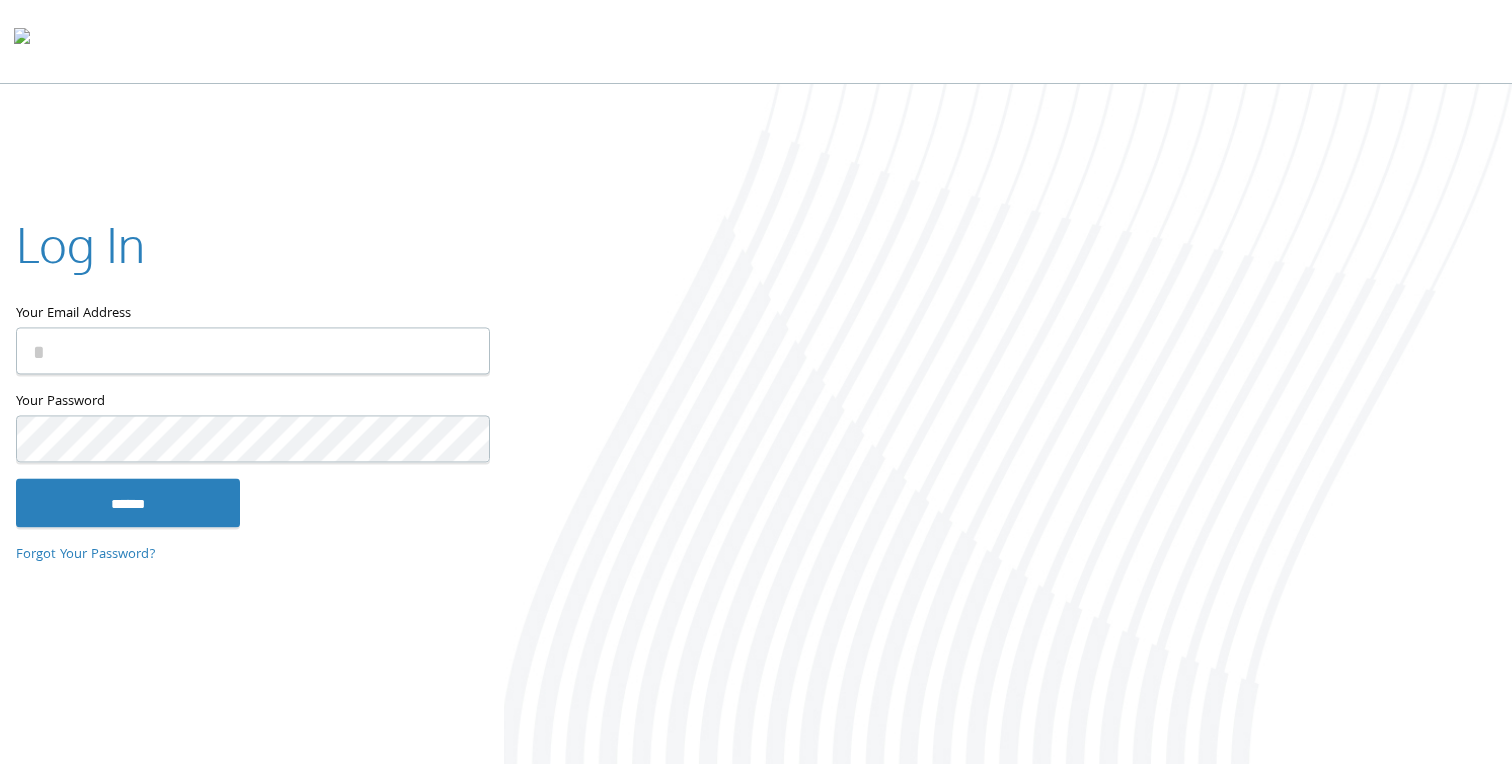 scroll, scrollTop: 0, scrollLeft: 0, axis: both 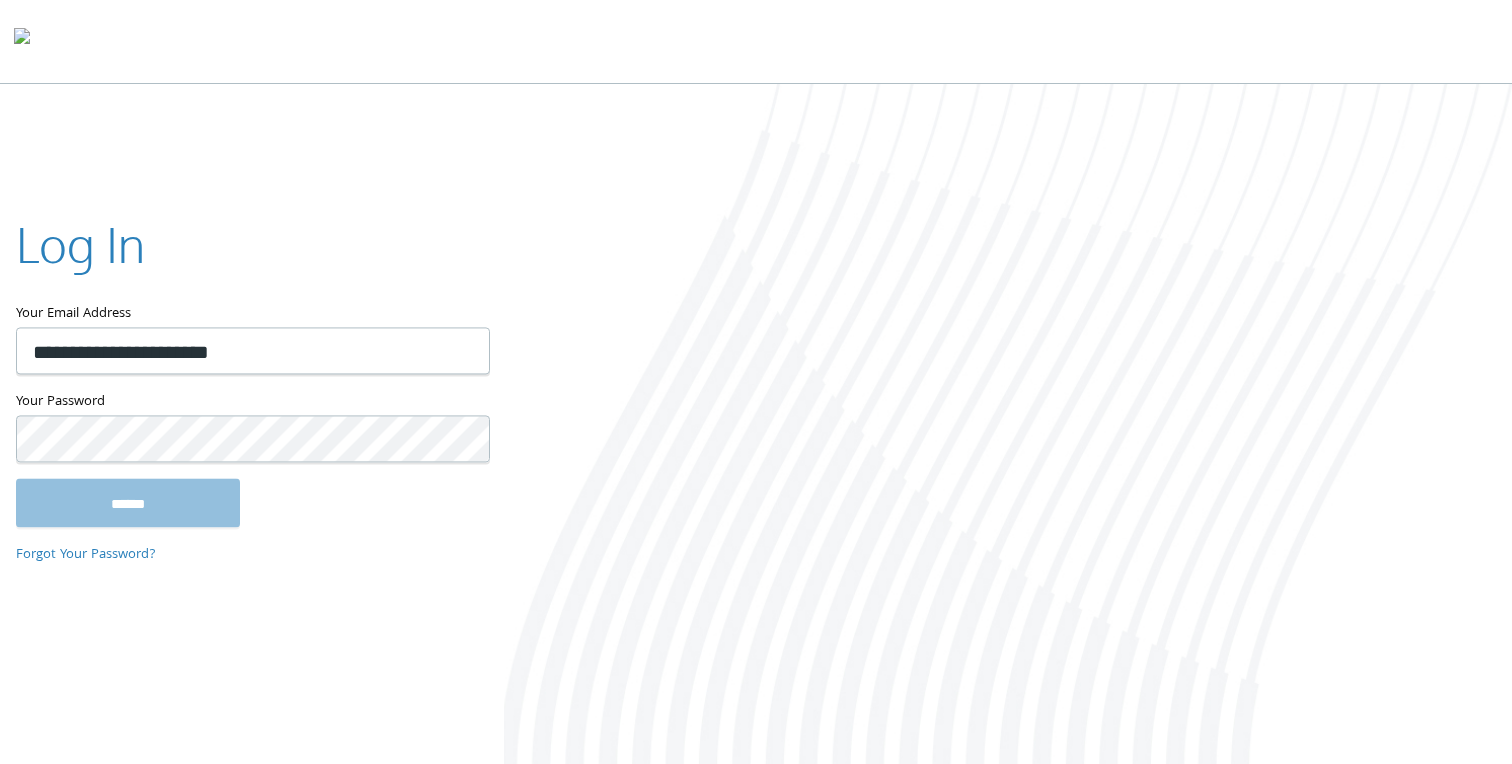 type on "**********" 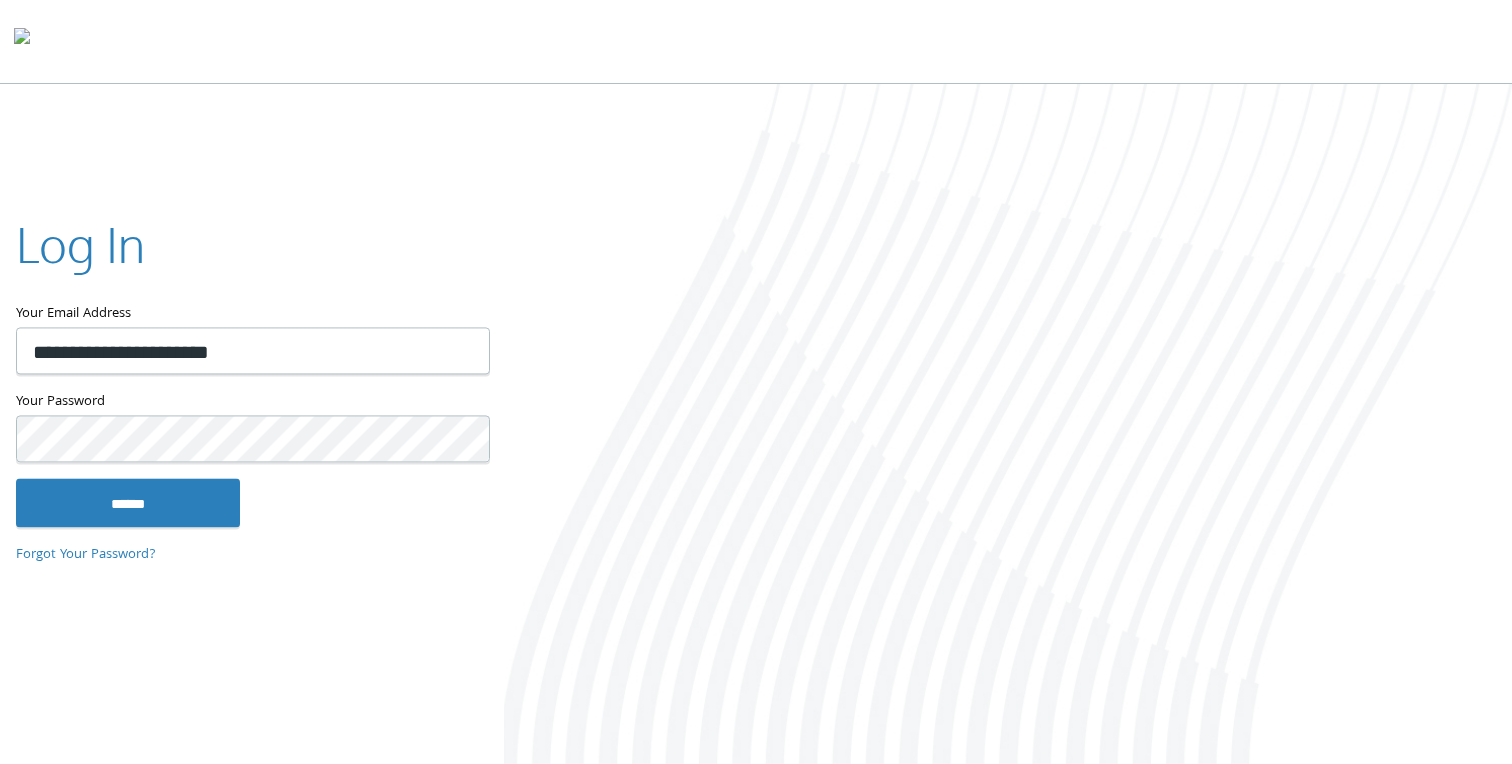 click on "******" at bounding box center [128, 503] 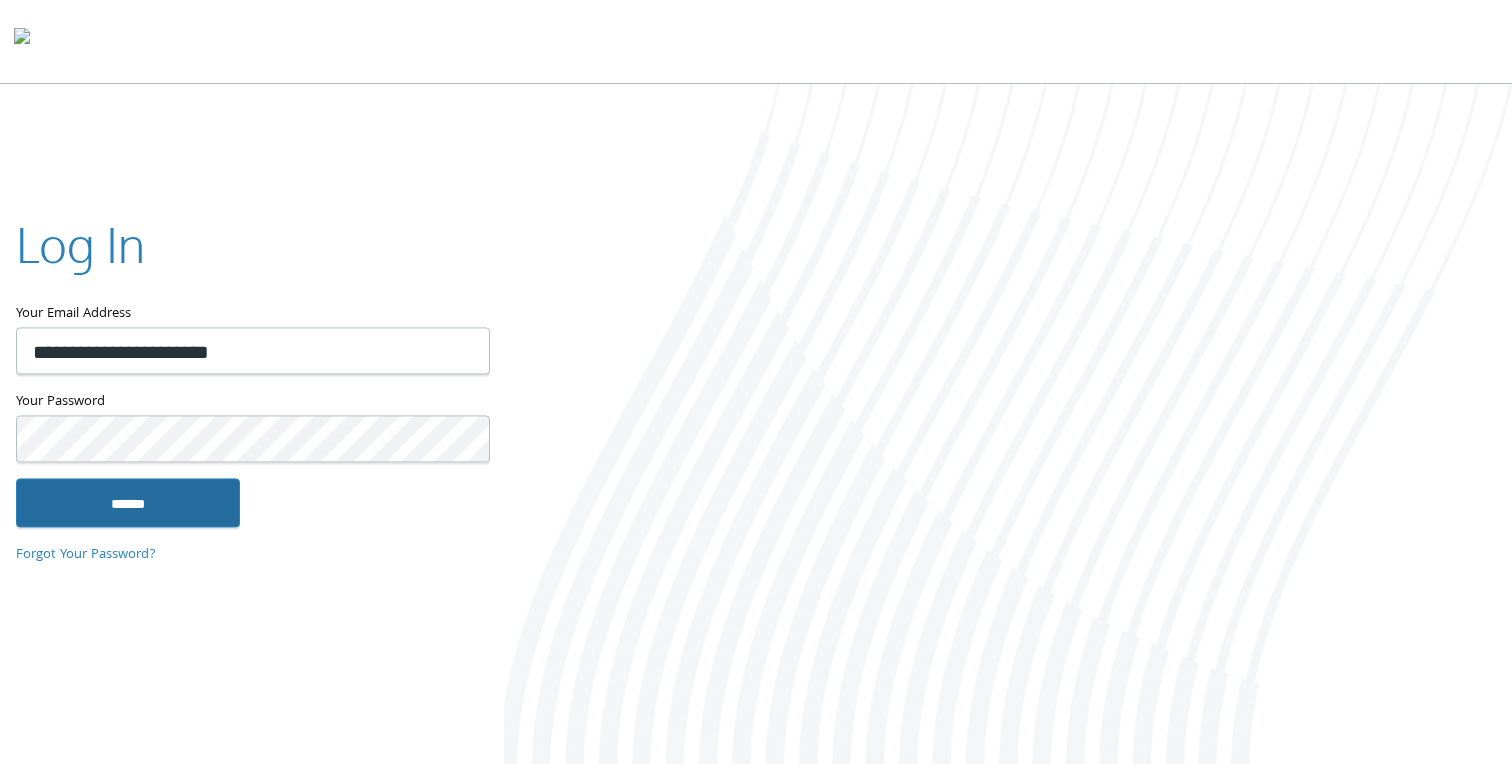 click on "******" at bounding box center [128, 503] 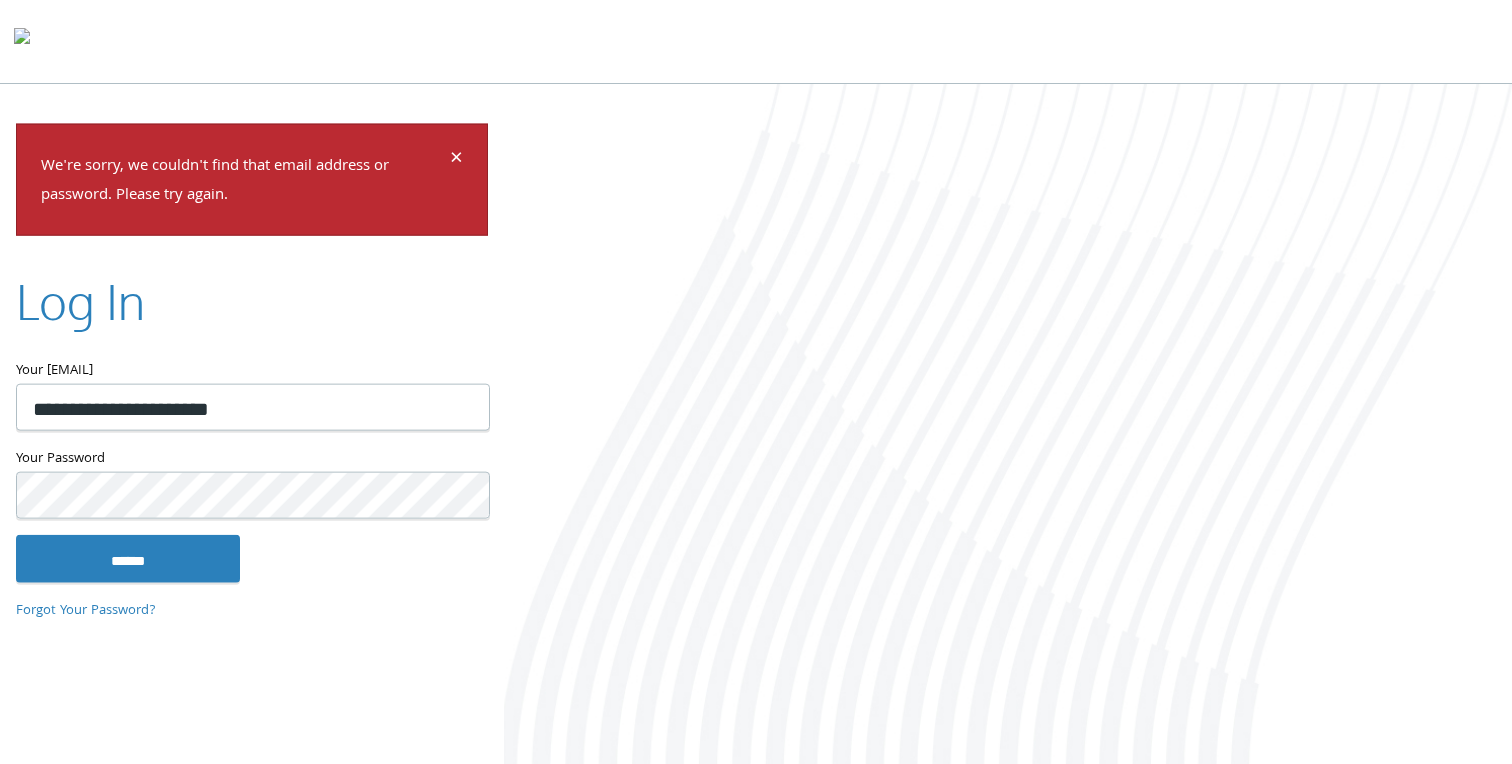 scroll, scrollTop: 0, scrollLeft: 0, axis: both 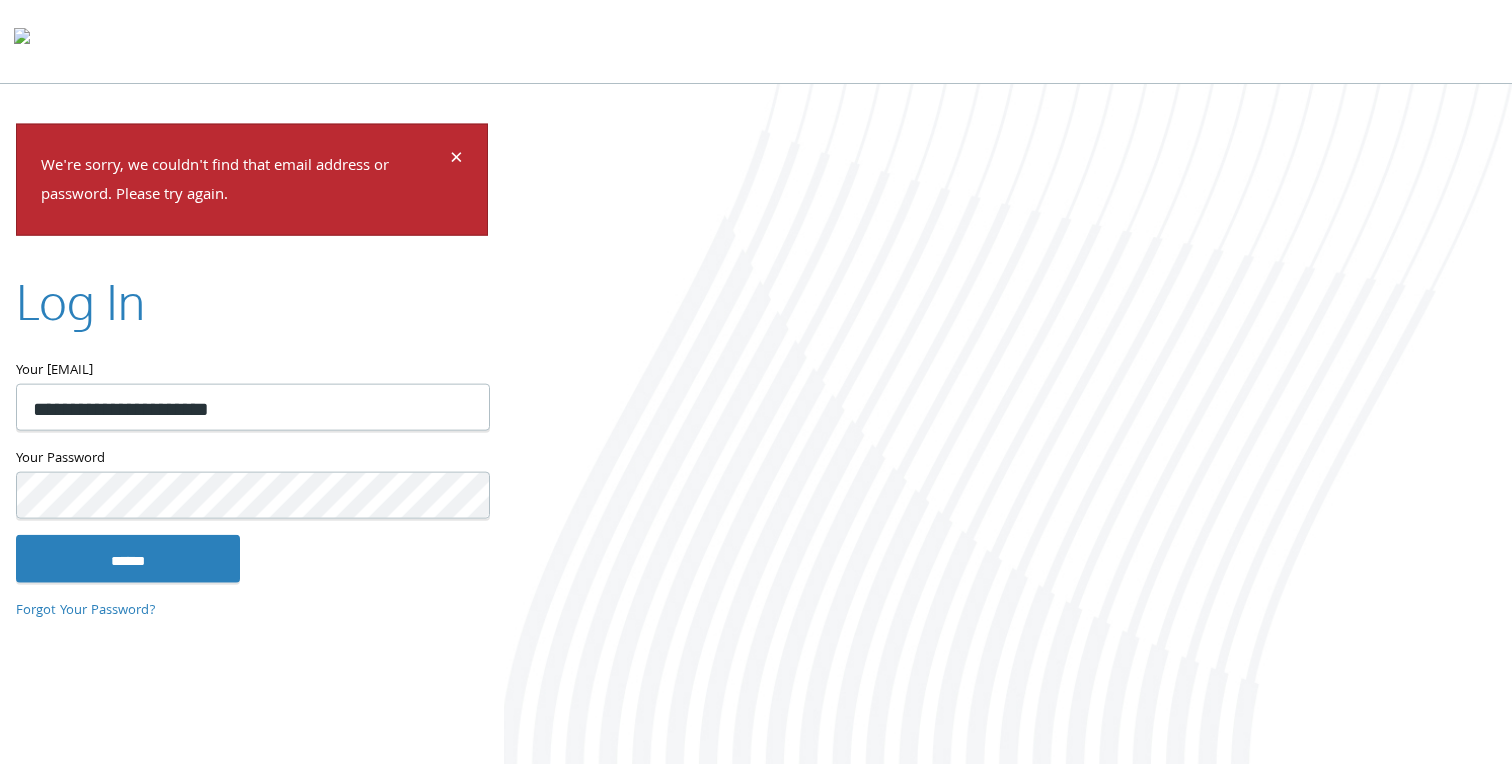 click on "******" at bounding box center [252, 558] 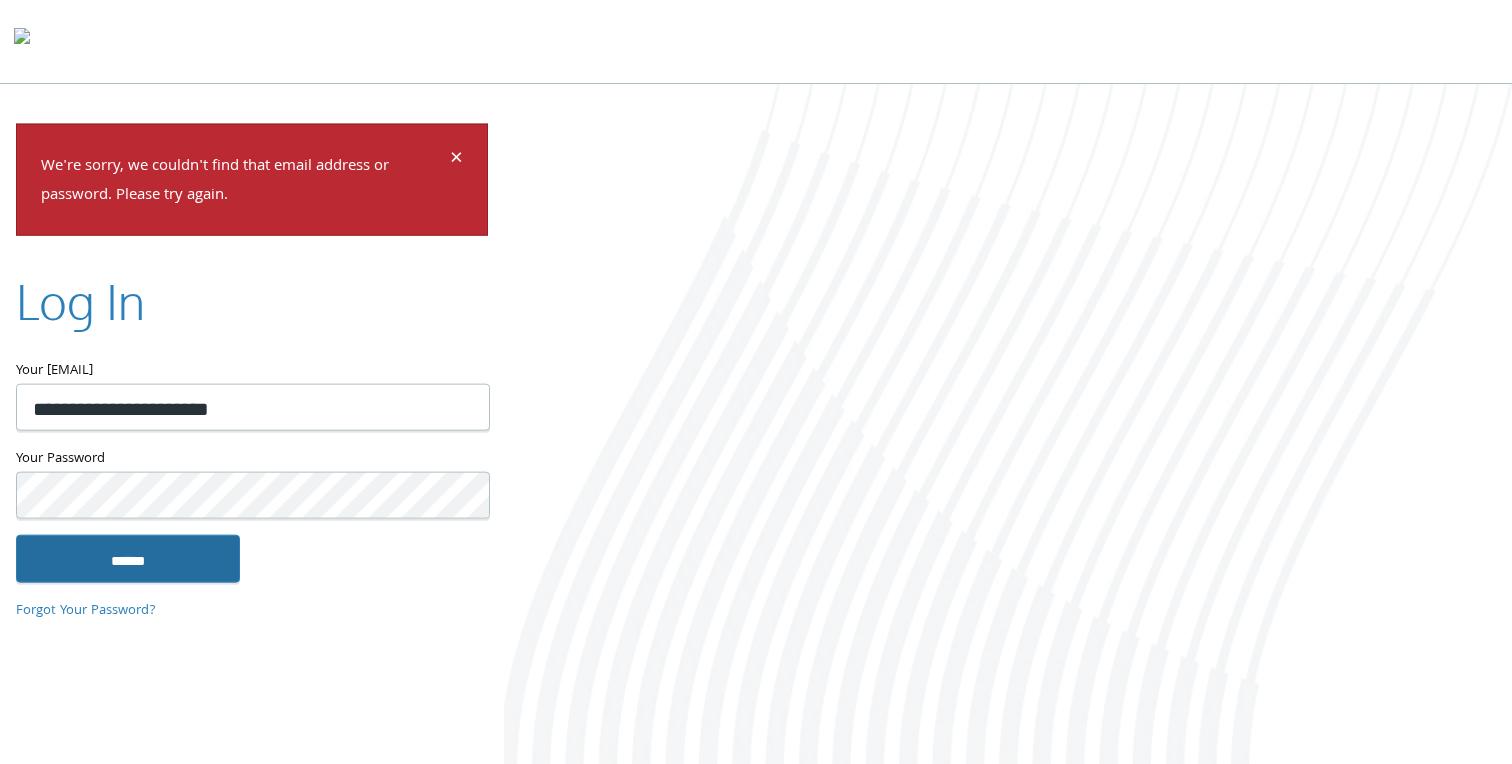 click on "******" at bounding box center (128, 558) 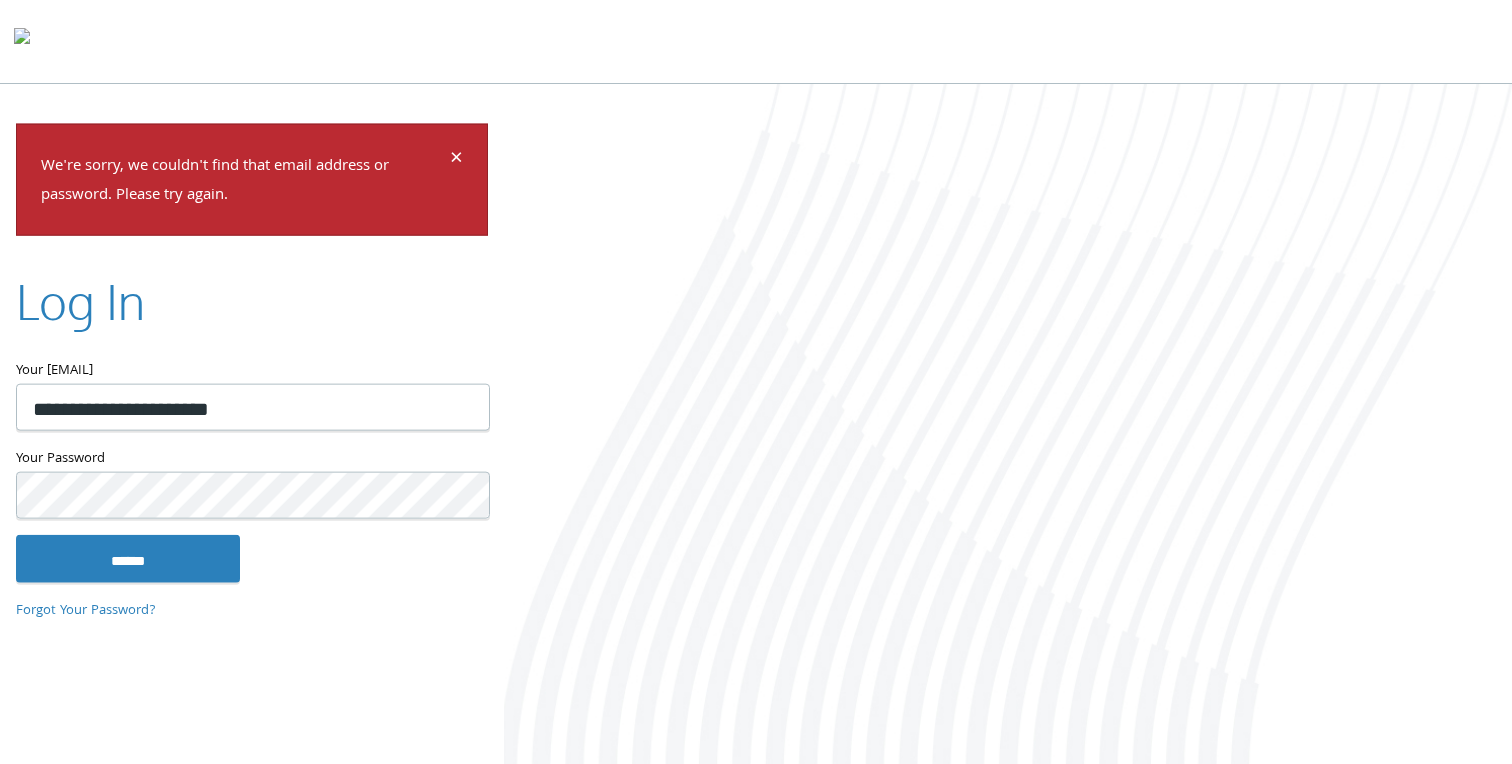 click on "**********" at bounding box center (252, 382) 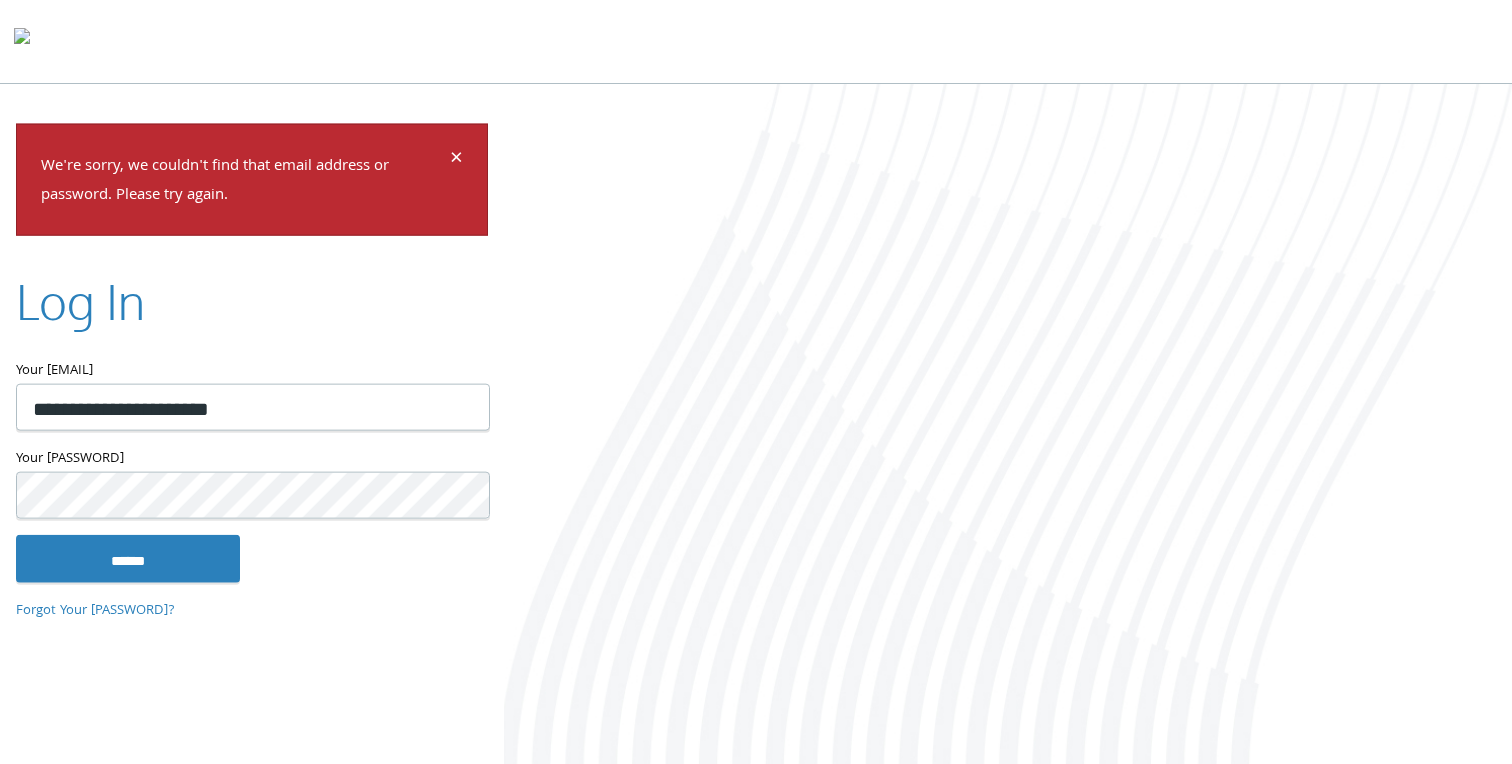 scroll, scrollTop: 0, scrollLeft: 0, axis: both 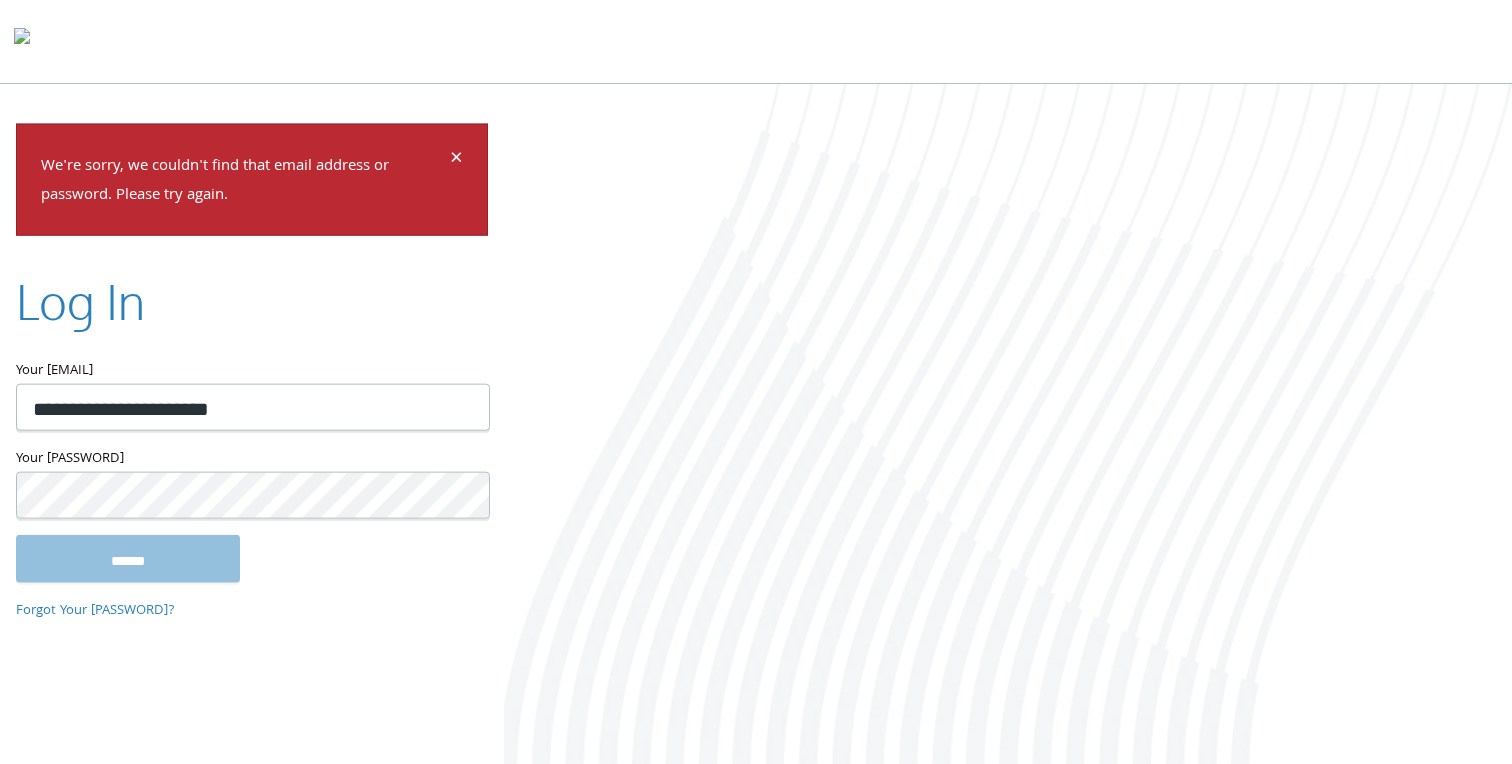 click at bounding box center (1008, 426) 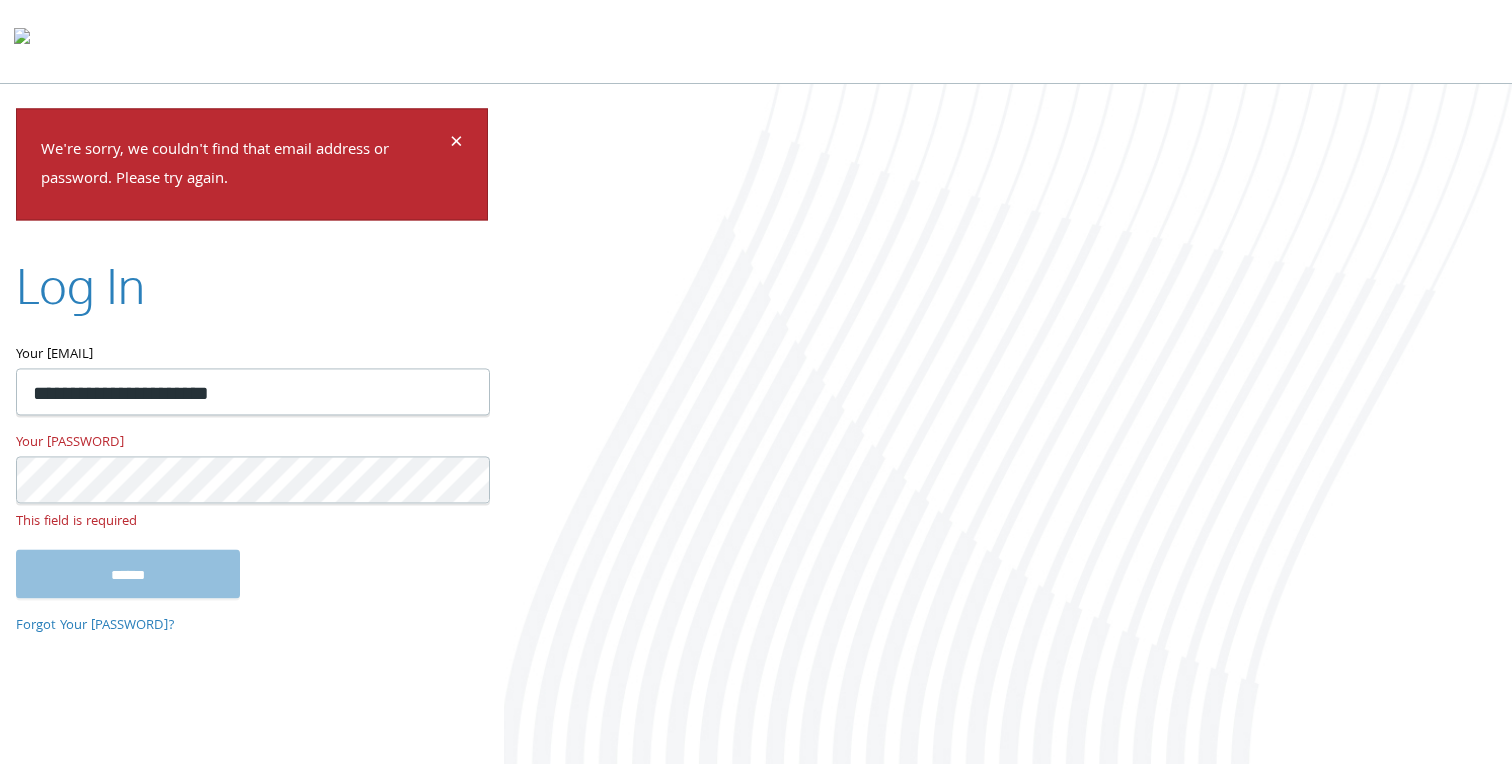 click on "Forgot Your Password?" at bounding box center (95, 626) 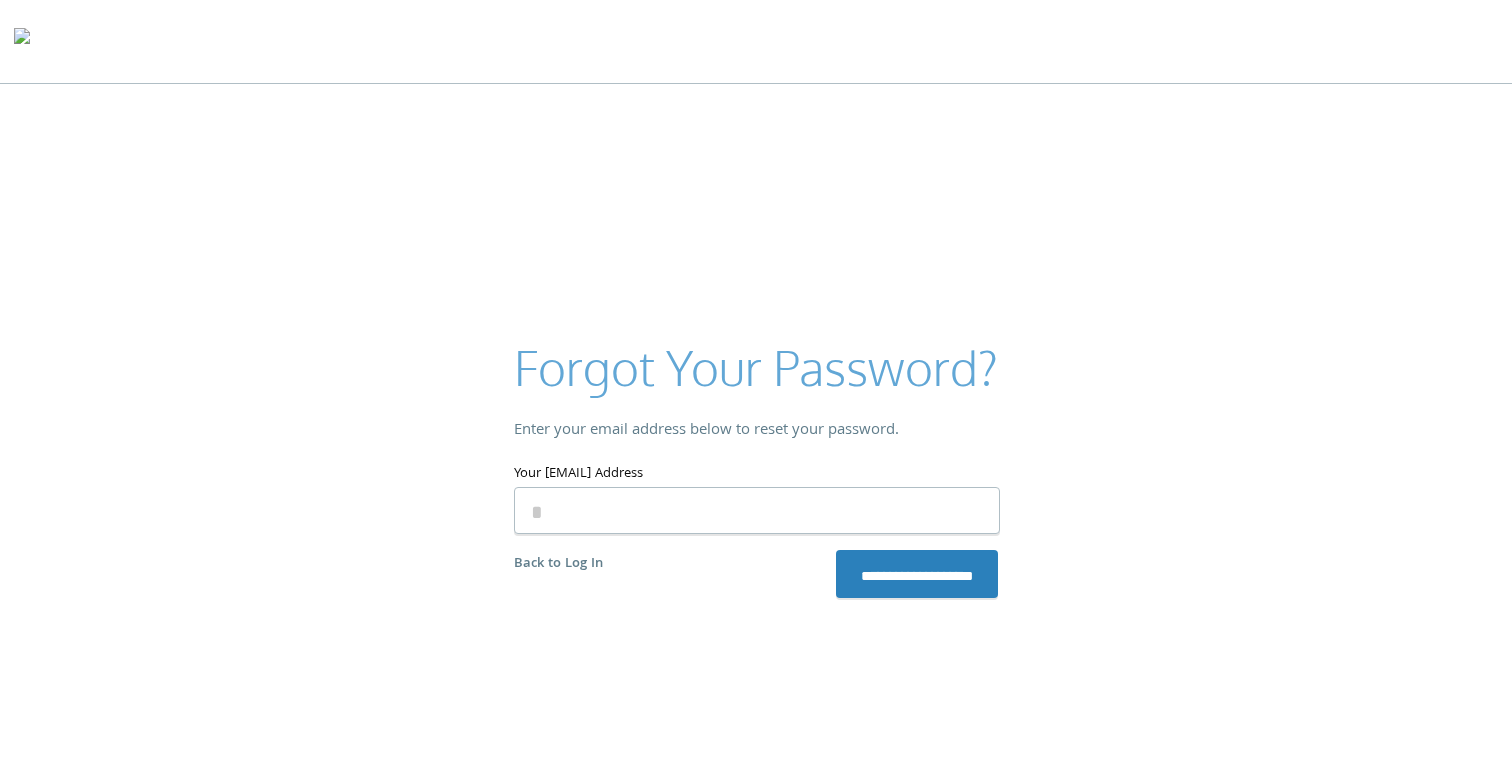scroll, scrollTop: 0, scrollLeft: 0, axis: both 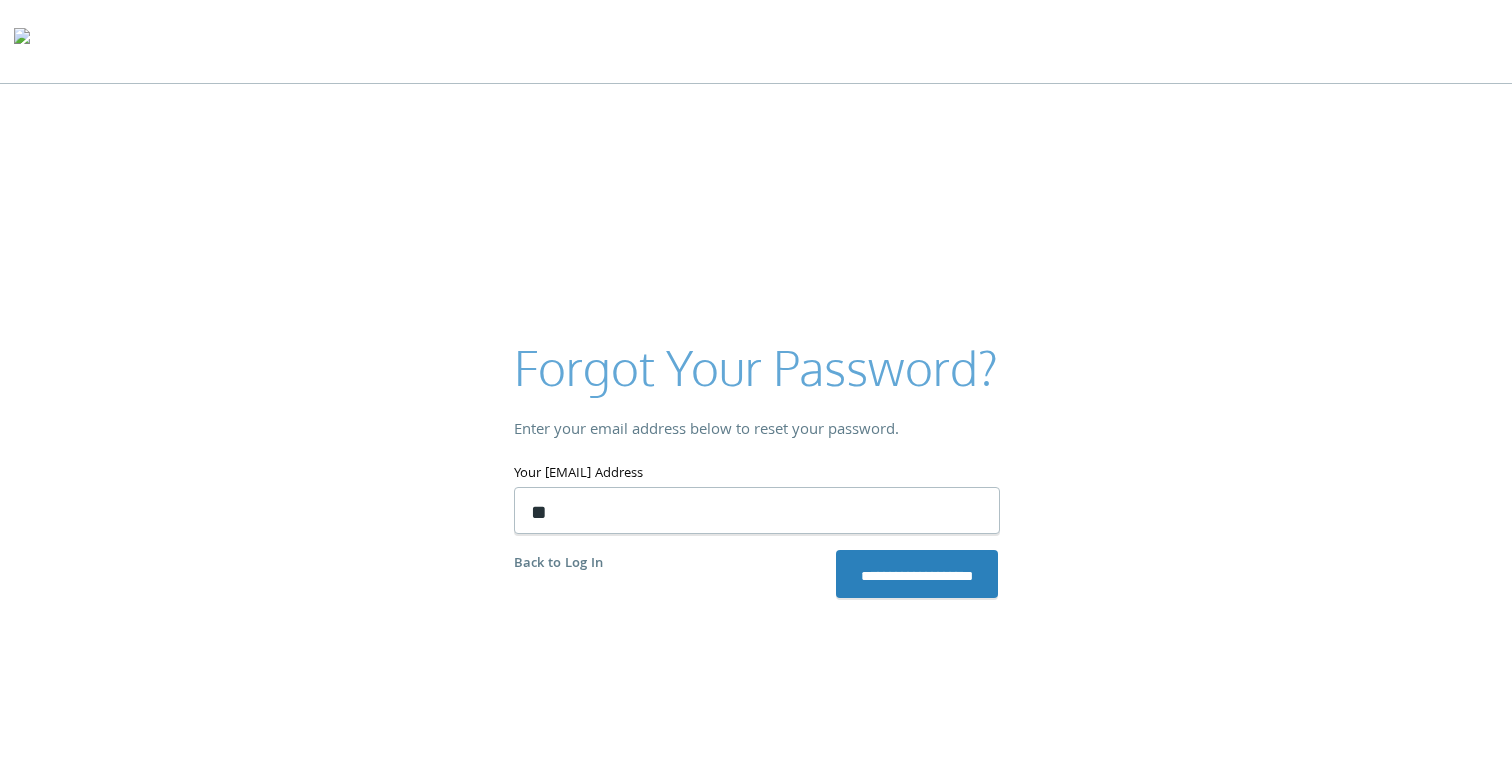 type on "**********" 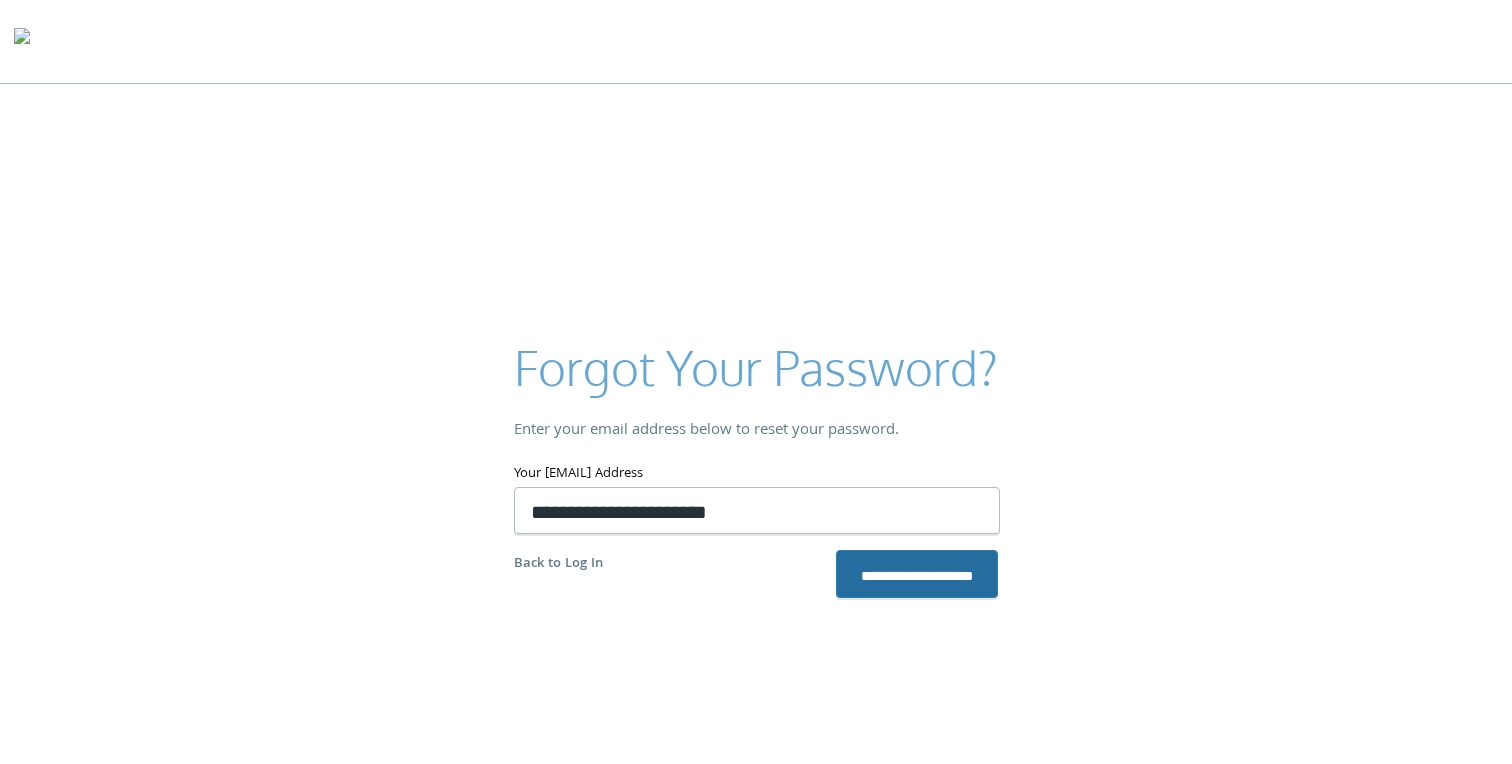 click on "**********" at bounding box center (917, 574) 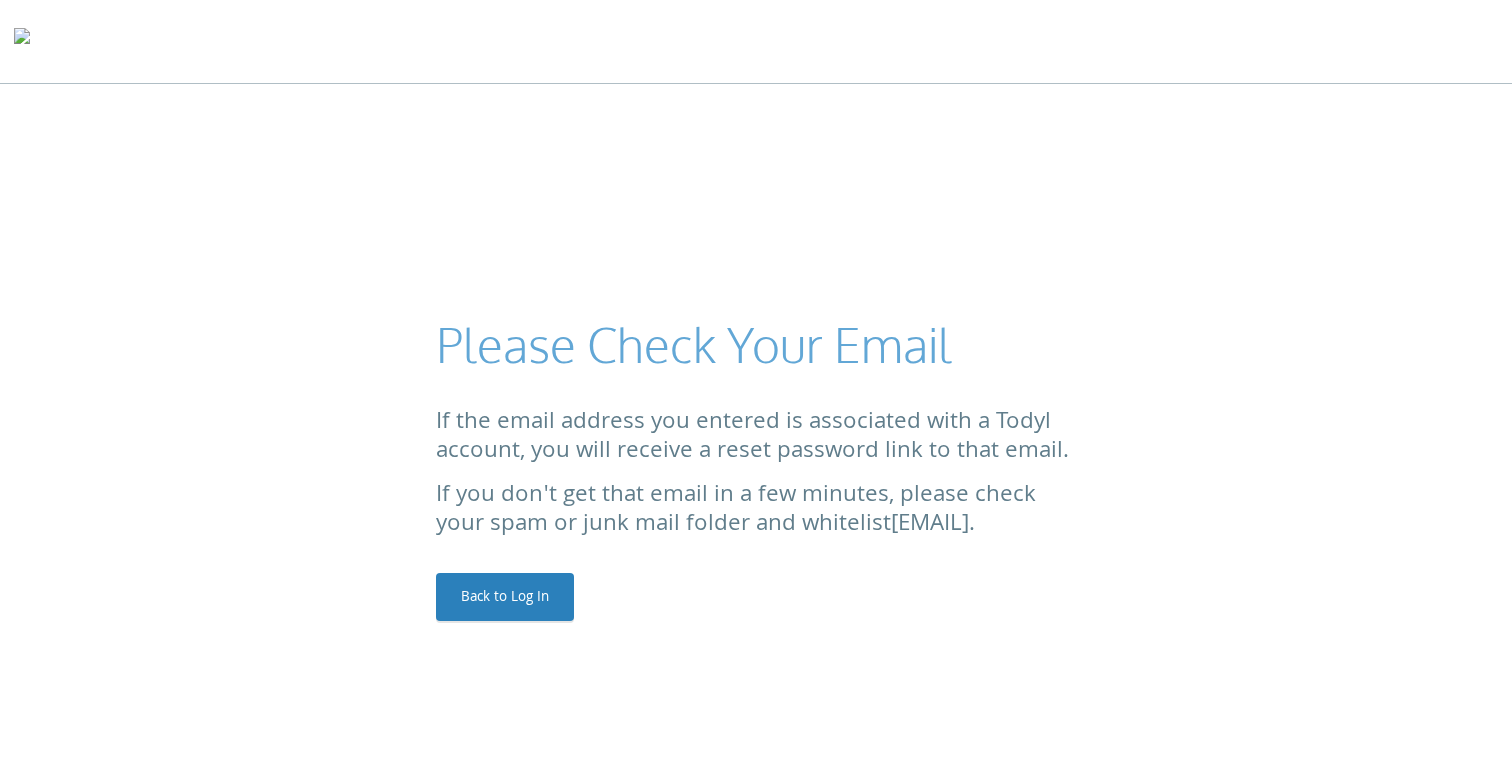 scroll, scrollTop: 0, scrollLeft: 0, axis: both 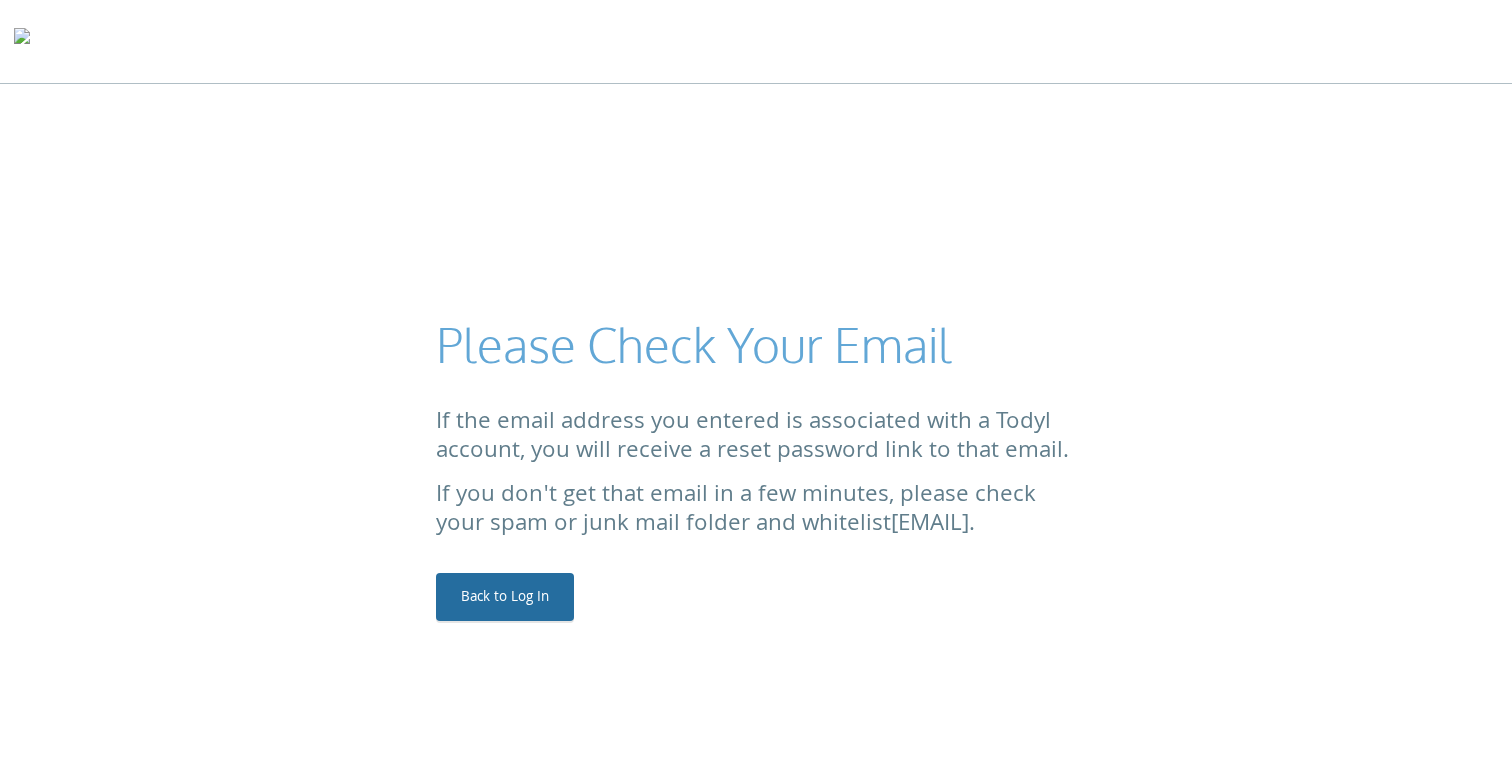 click on "Back to Log In" at bounding box center (505, 597) 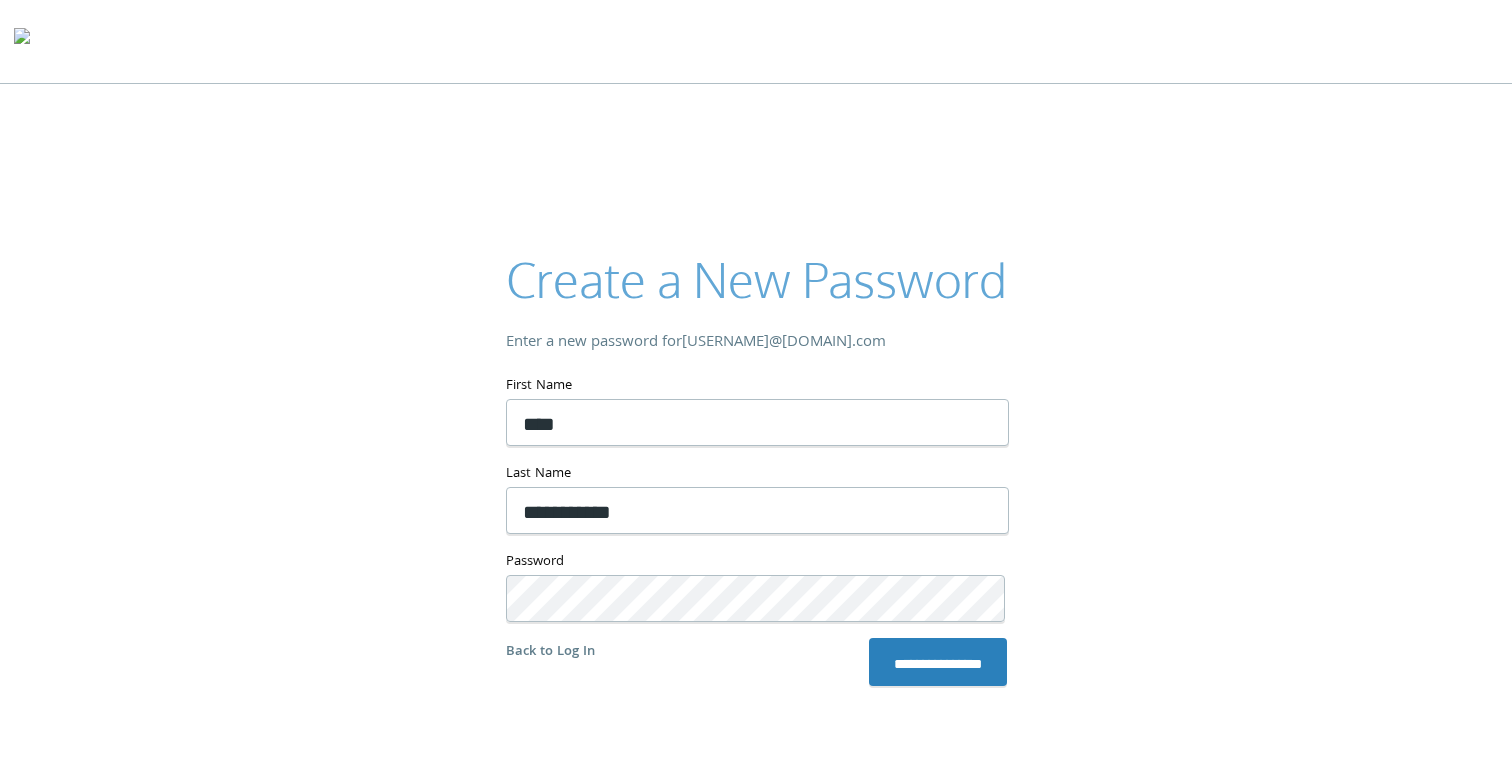 scroll, scrollTop: 0, scrollLeft: 0, axis: both 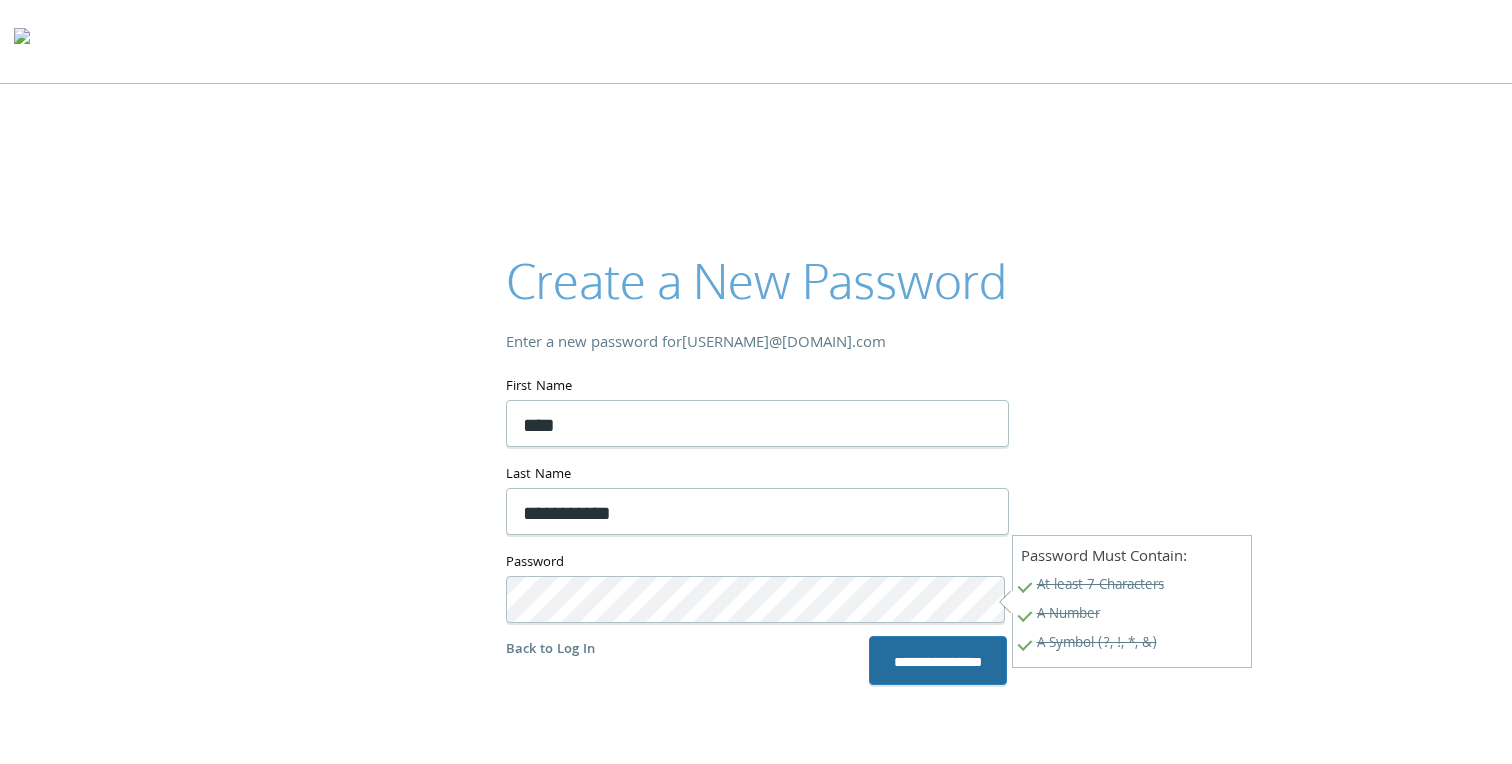 click on "**********" at bounding box center [938, 660] 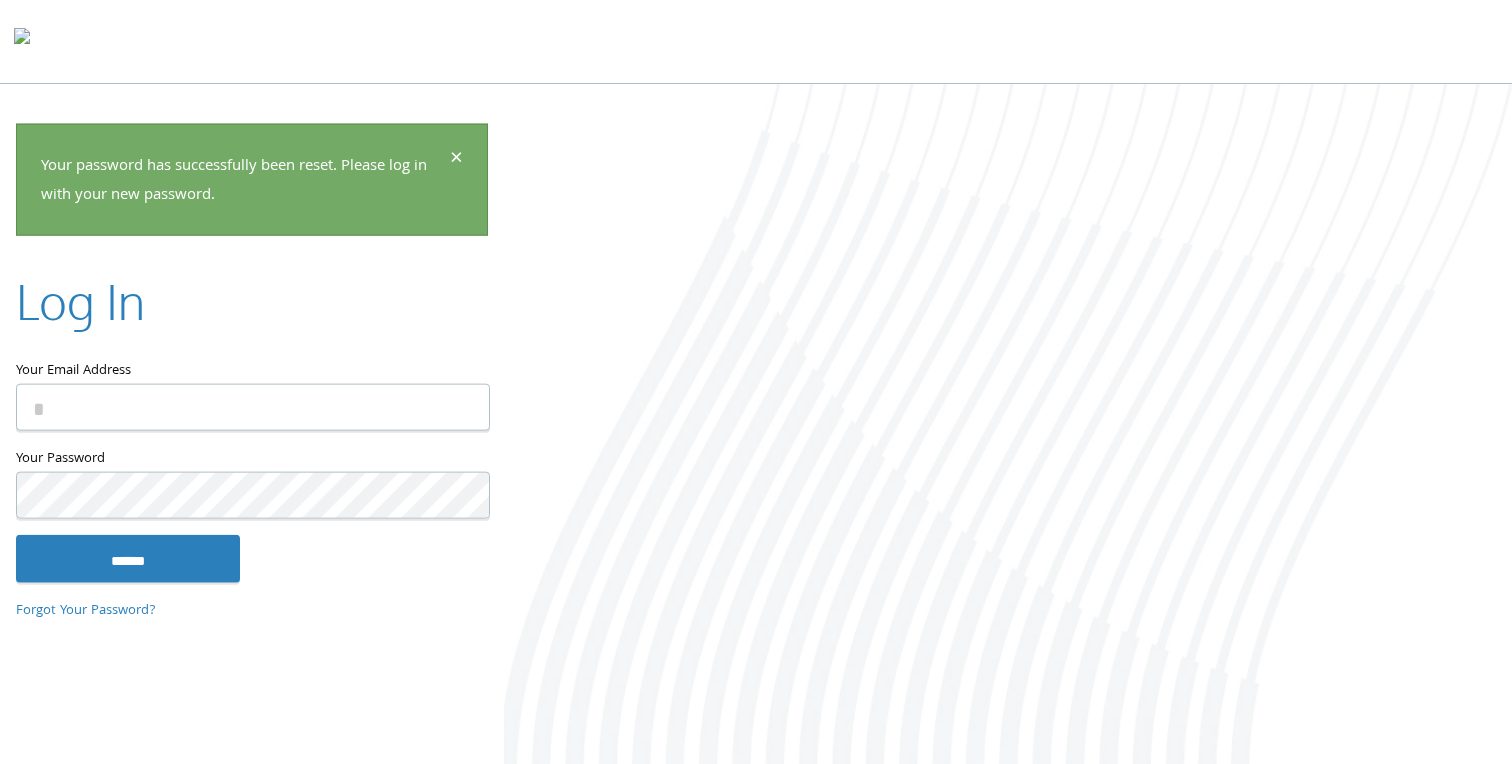 scroll, scrollTop: 0, scrollLeft: 0, axis: both 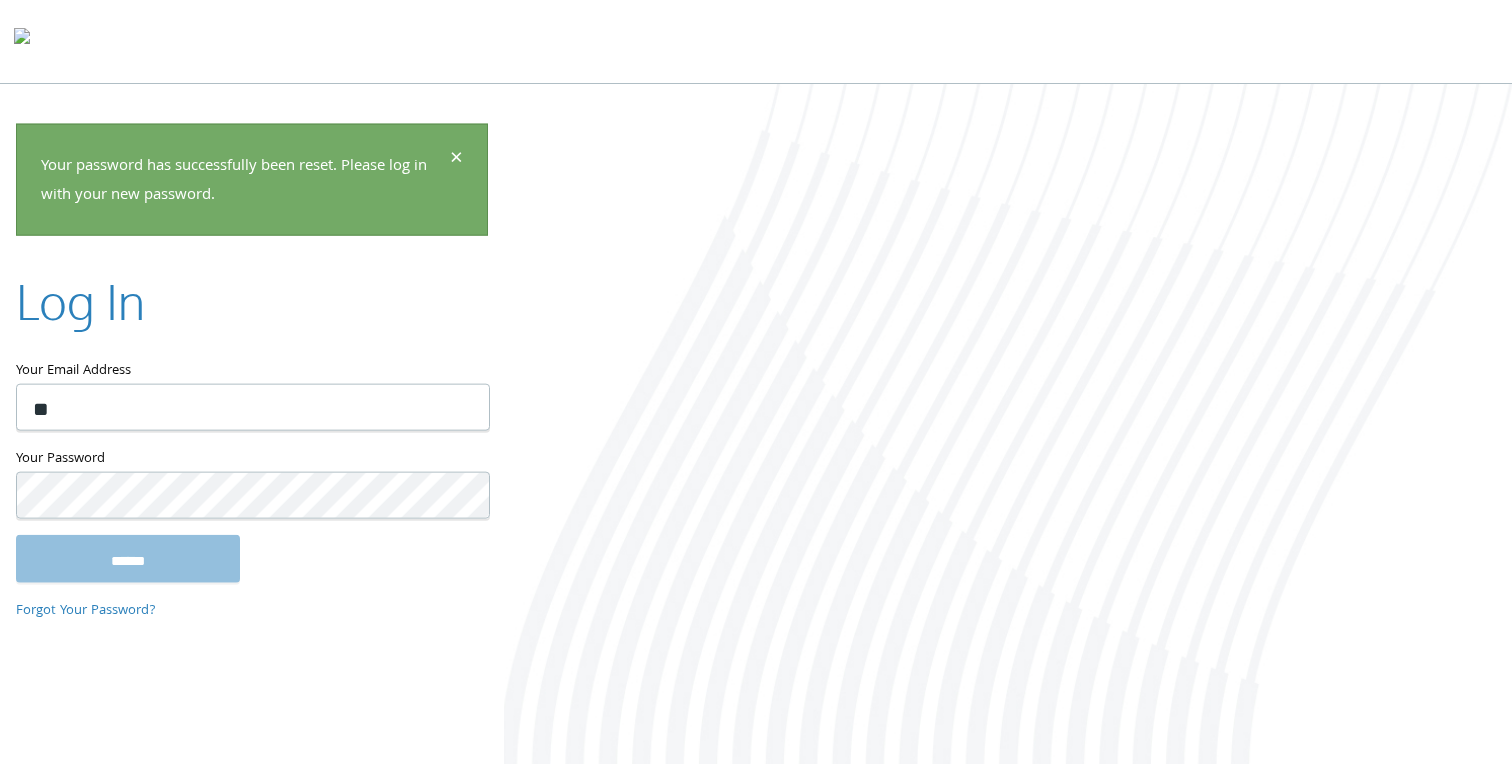 type on "**********" 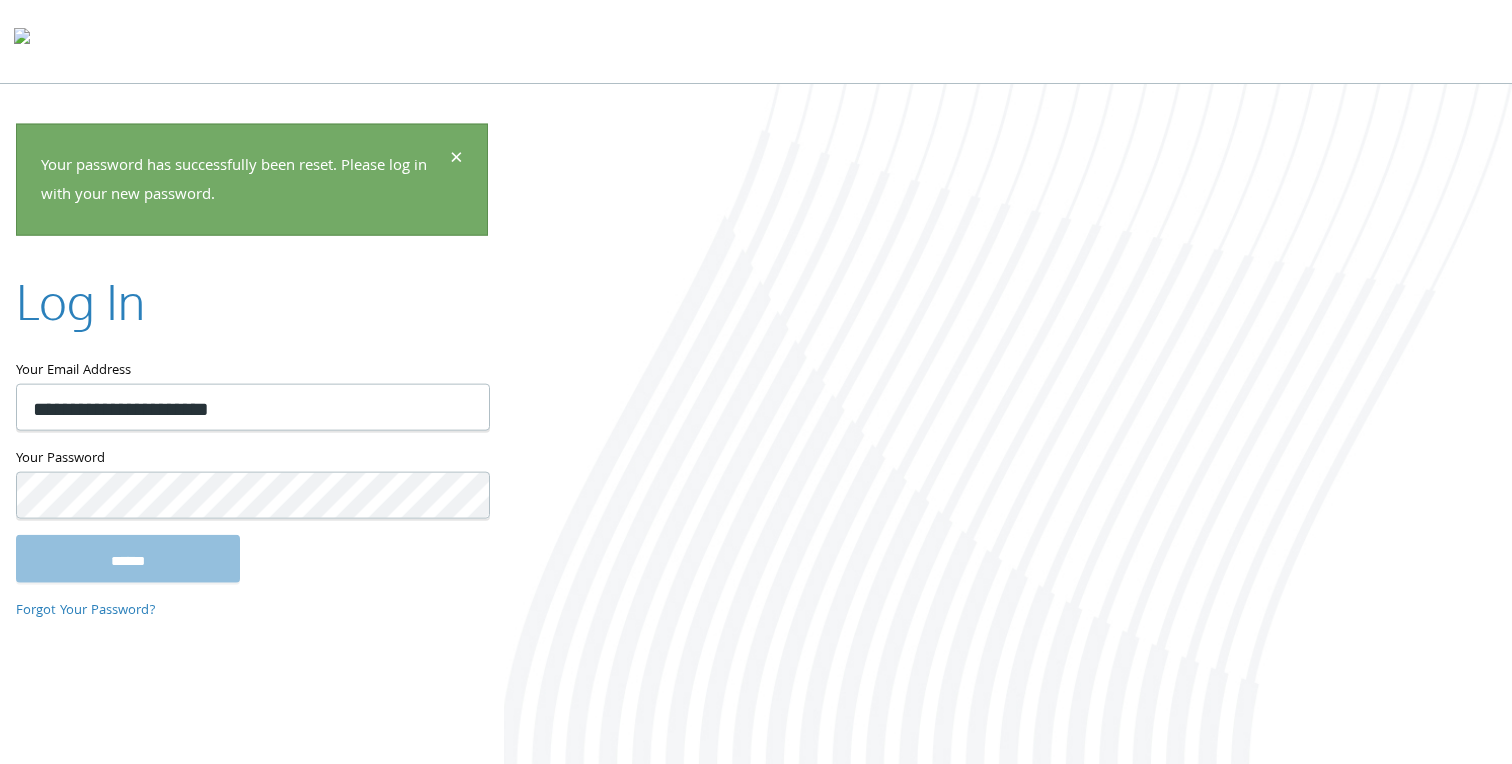 click on "Your Password" at bounding box center (252, 458) 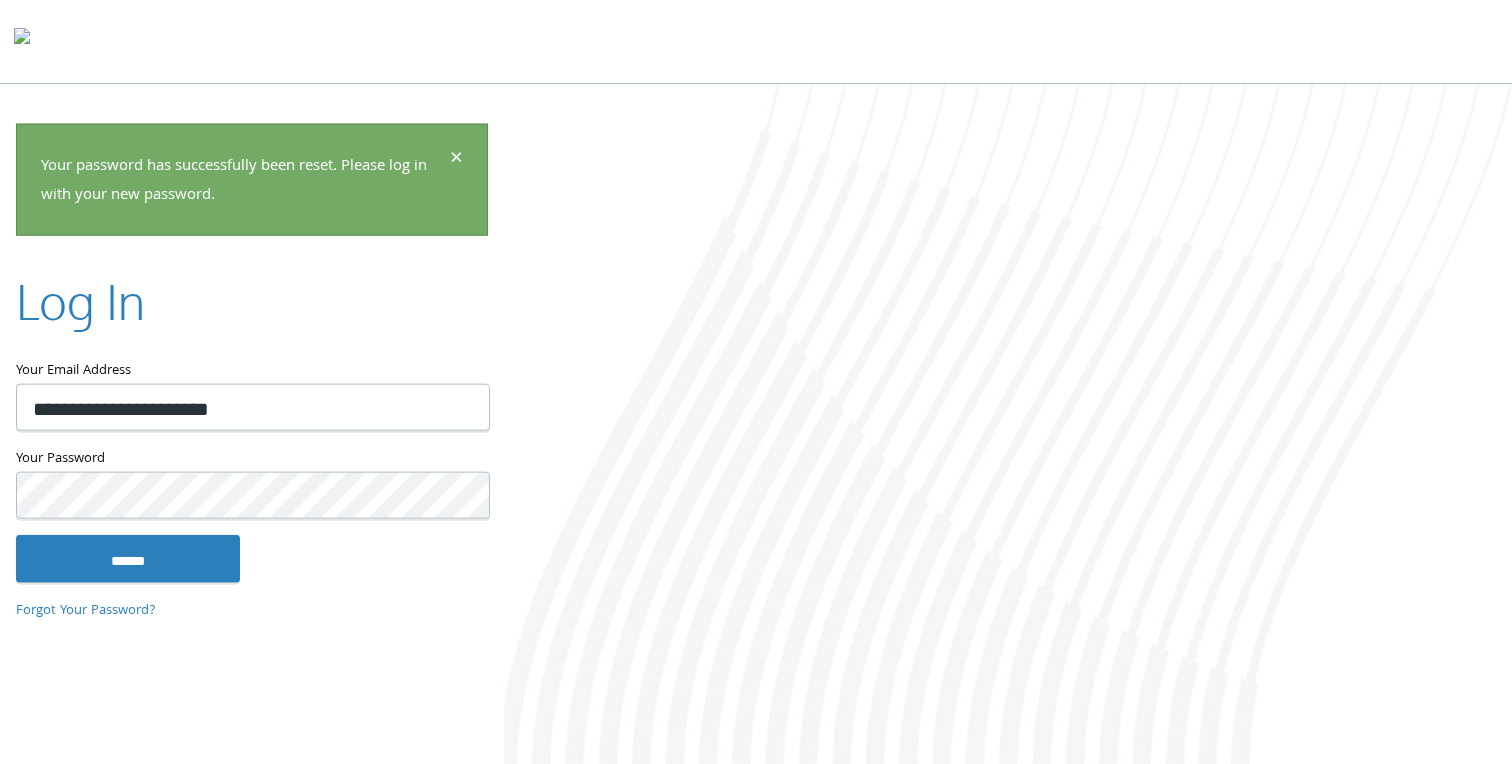 click on "******" at bounding box center (128, 558) 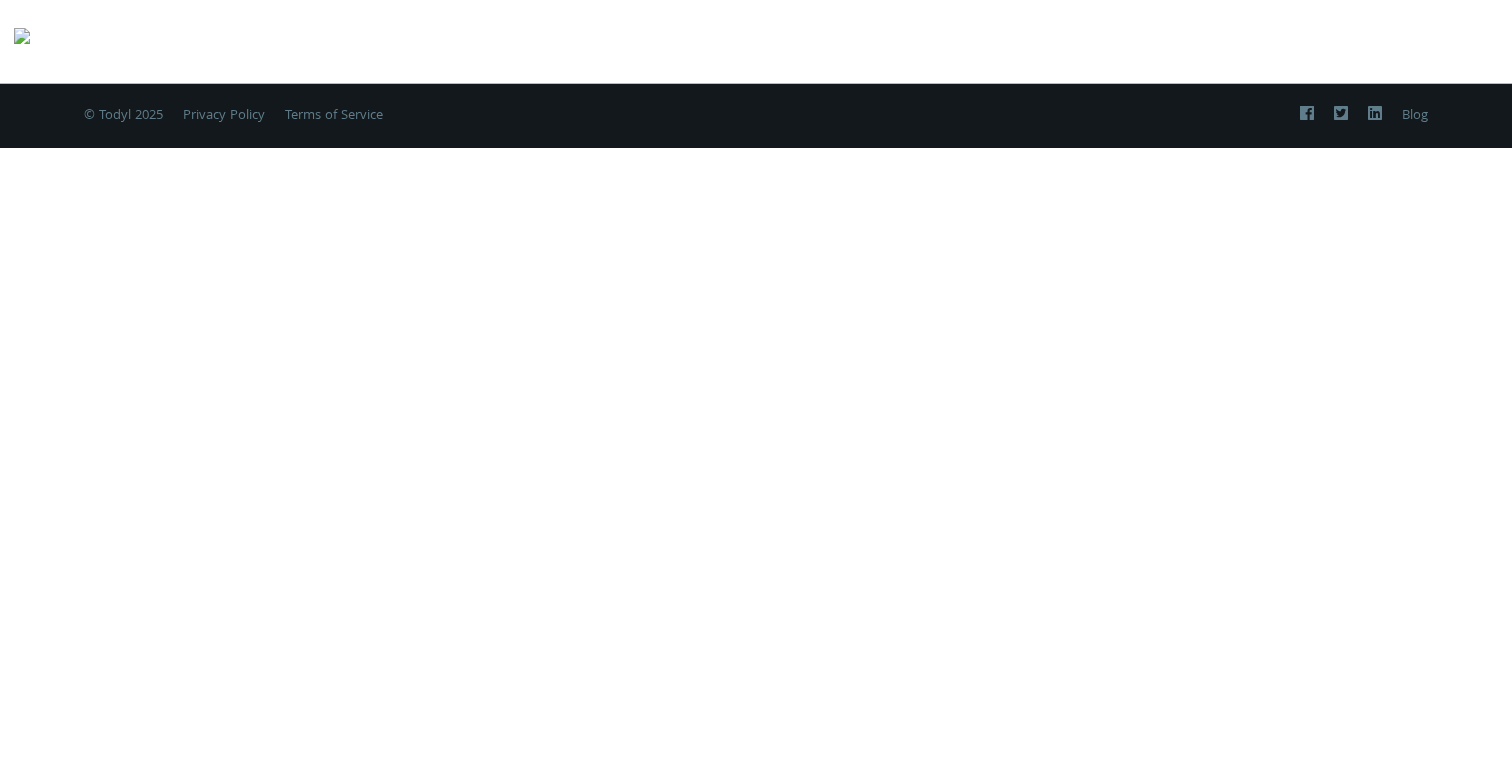 scroll, scrollTop: 0, scrollLeft: 0, axis: both 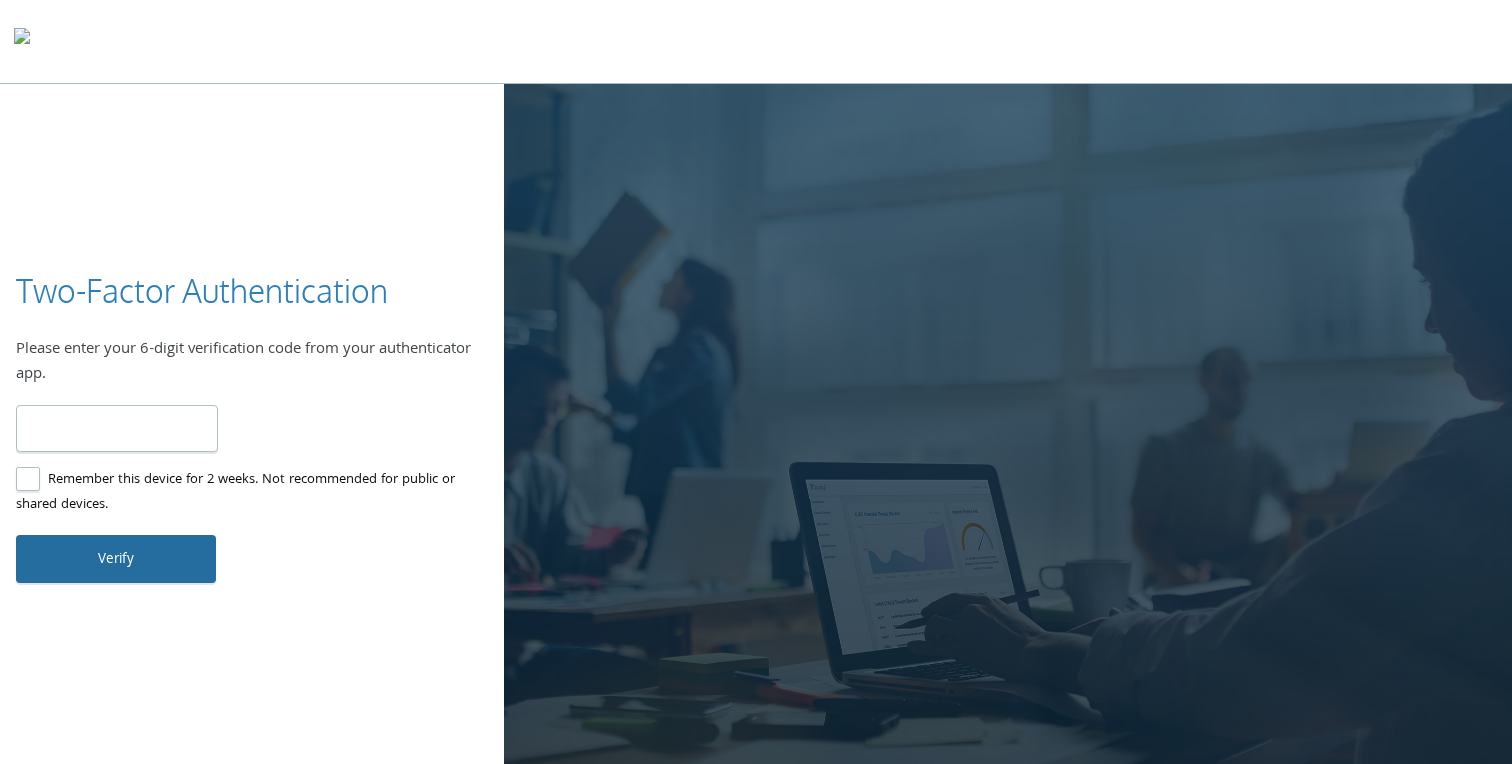 type on "******" 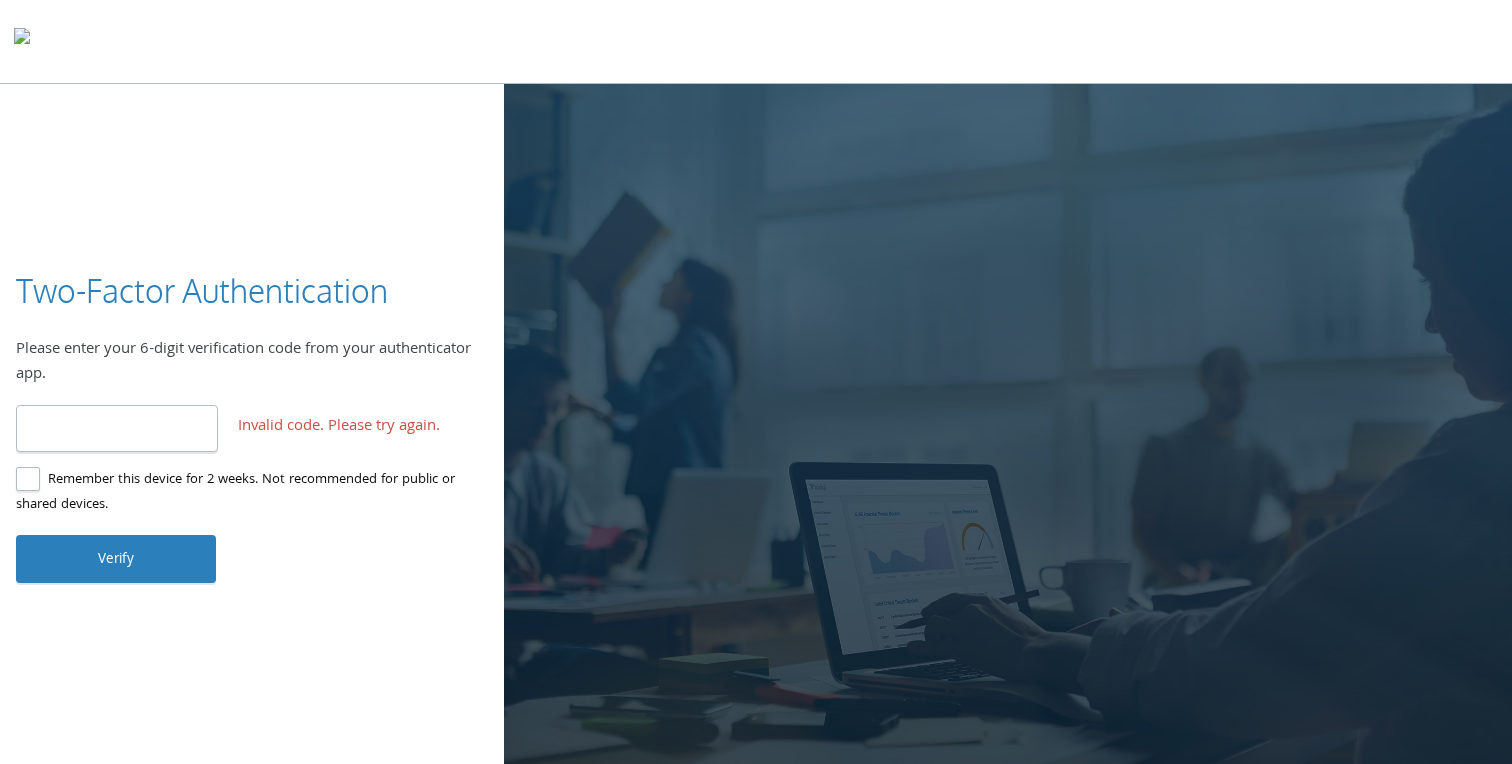 drag, startPoint x: 151, startPoint y: 441, endPoint x: 0, endPoint y: 434, distance: 151.16217 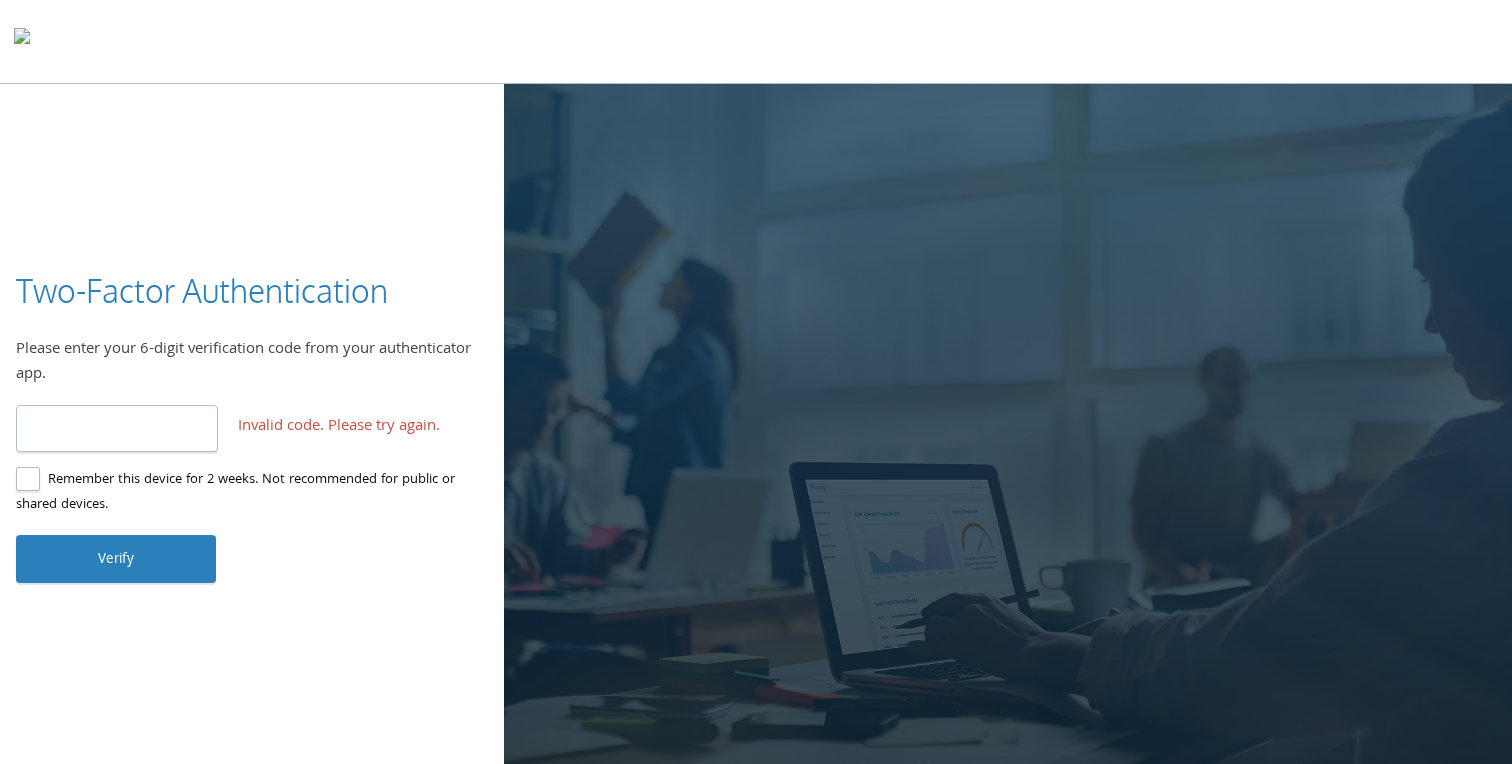 type on "******" 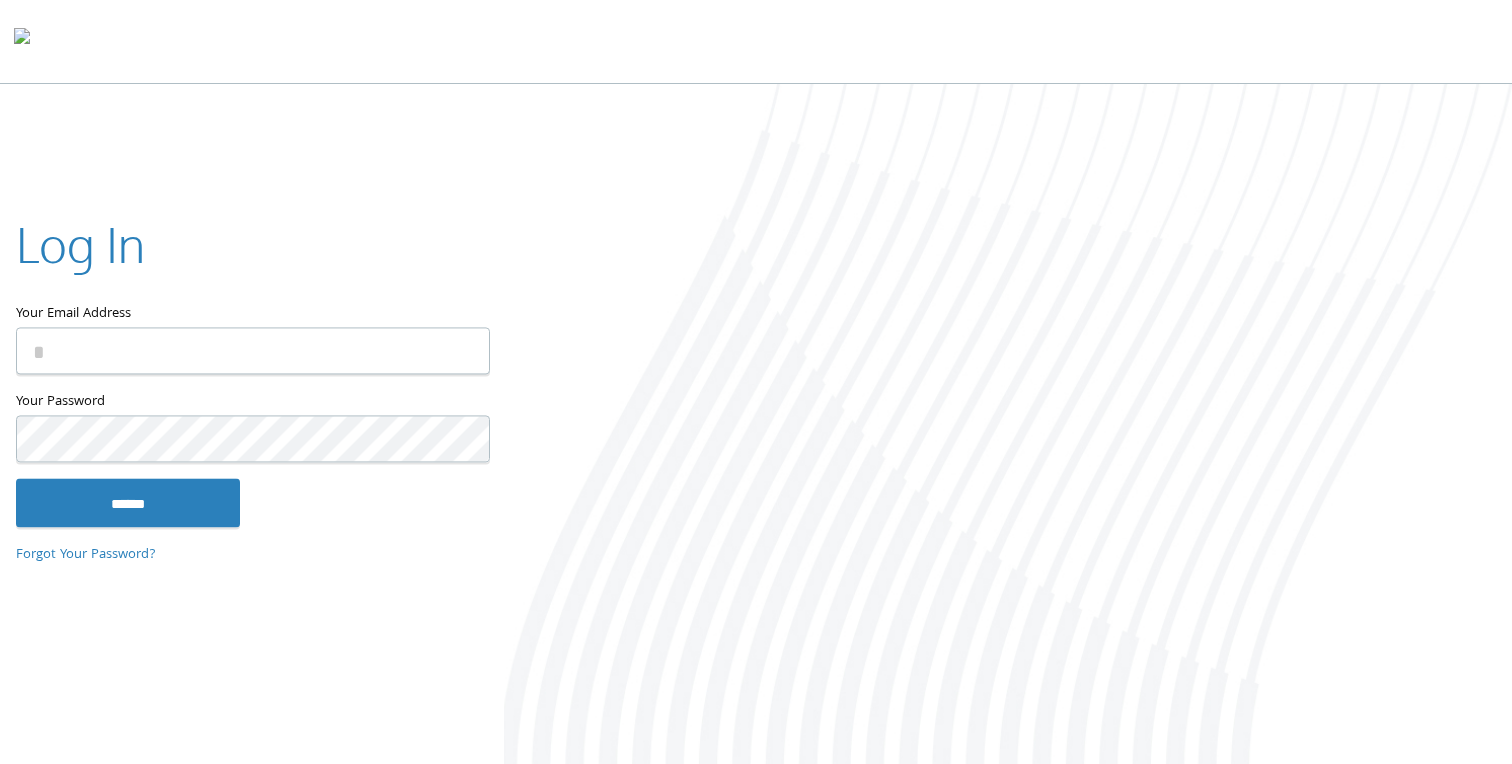 scroll, scrollTop: 0, scrollLeft: 0, axis: both 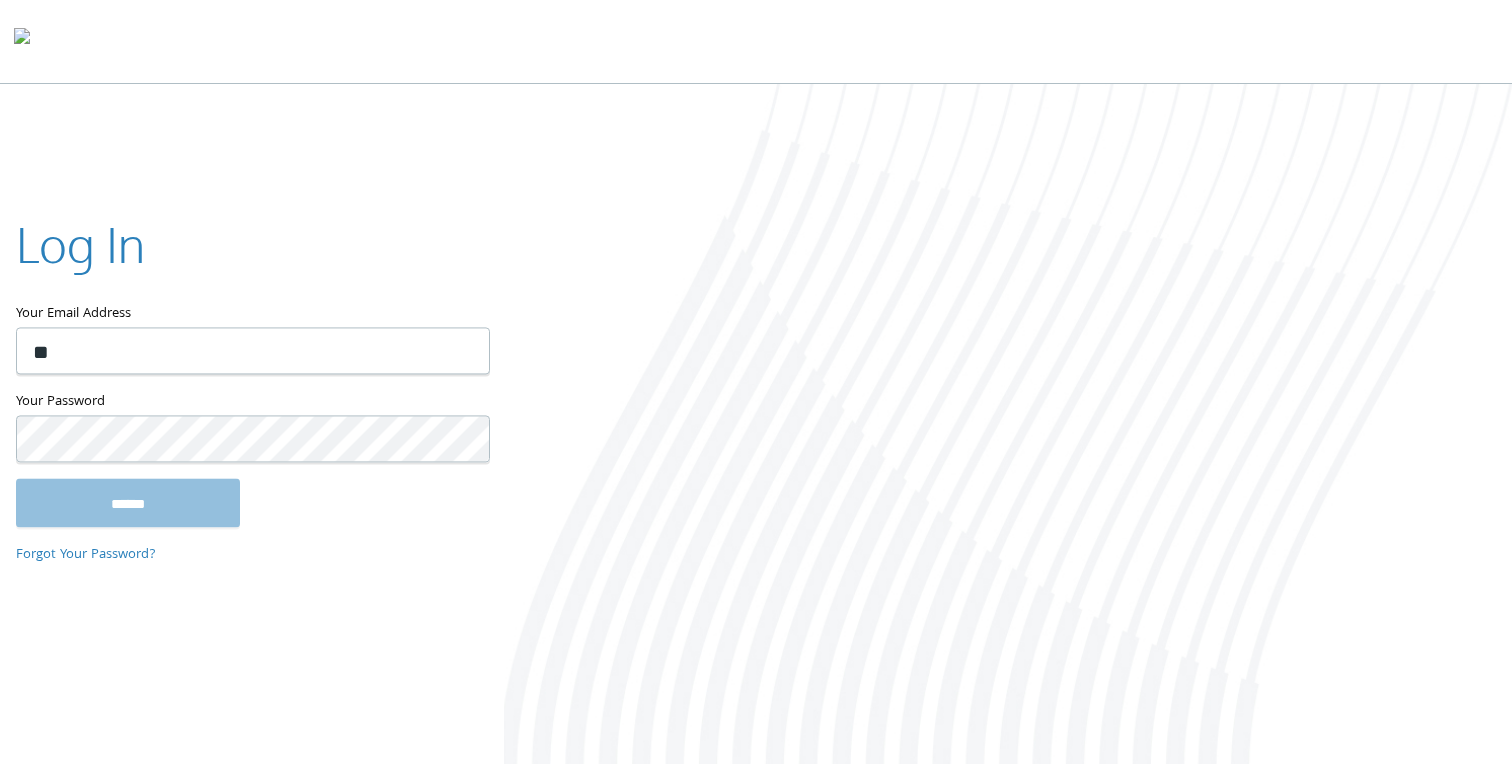type on "**********" 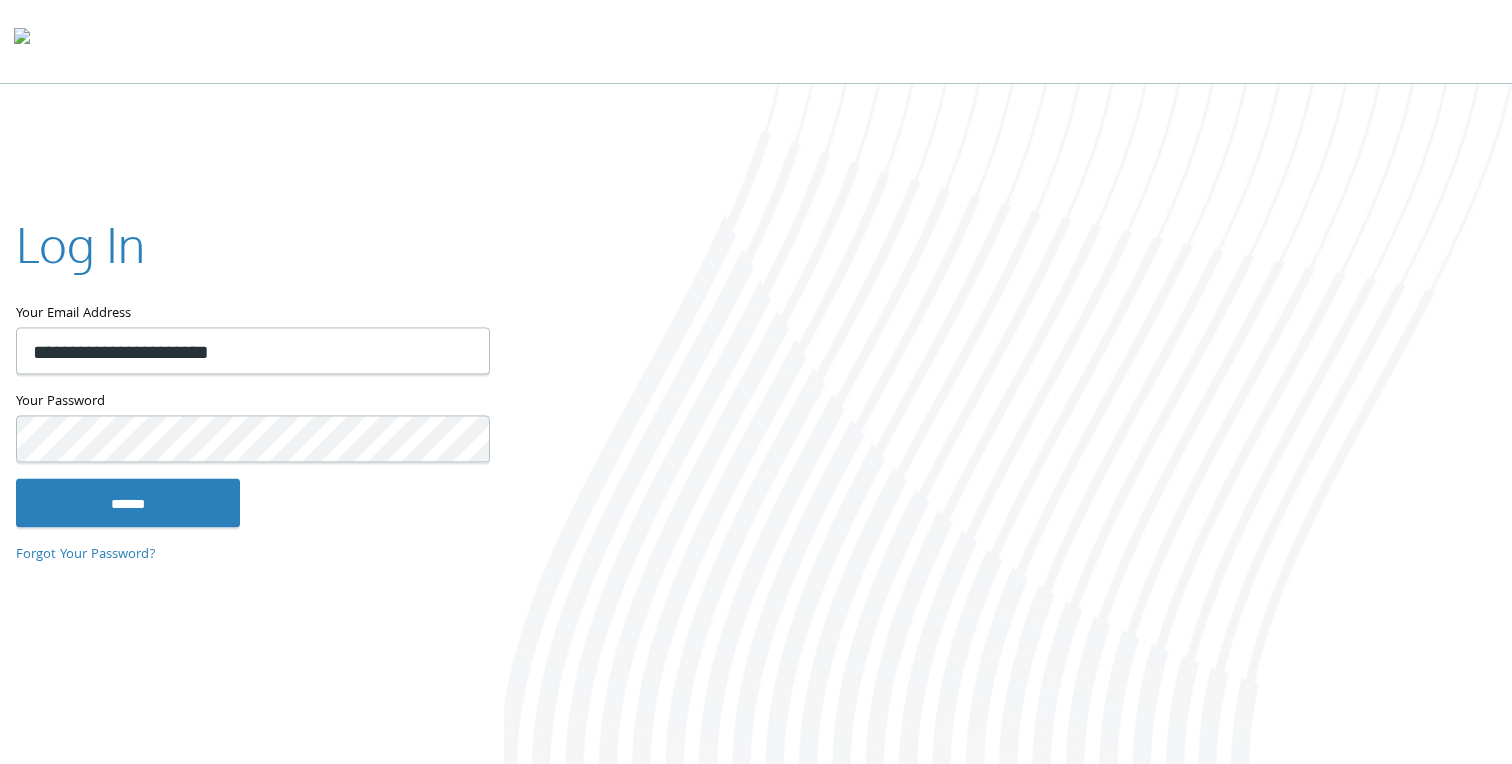 click on "******" at bounding box center (128, 503) 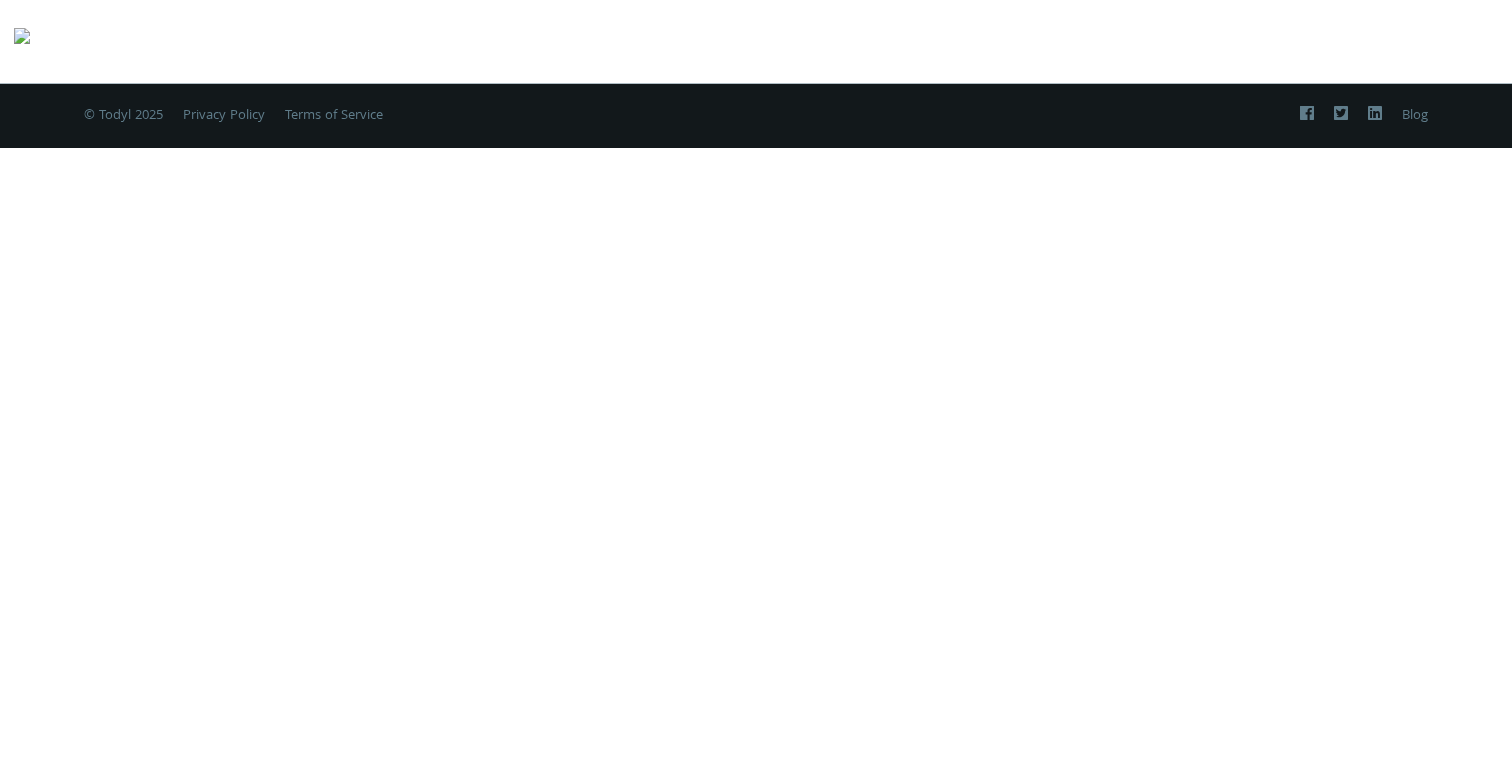 scroll, scrollTop: 0, scrollLeft: 0, axis: both 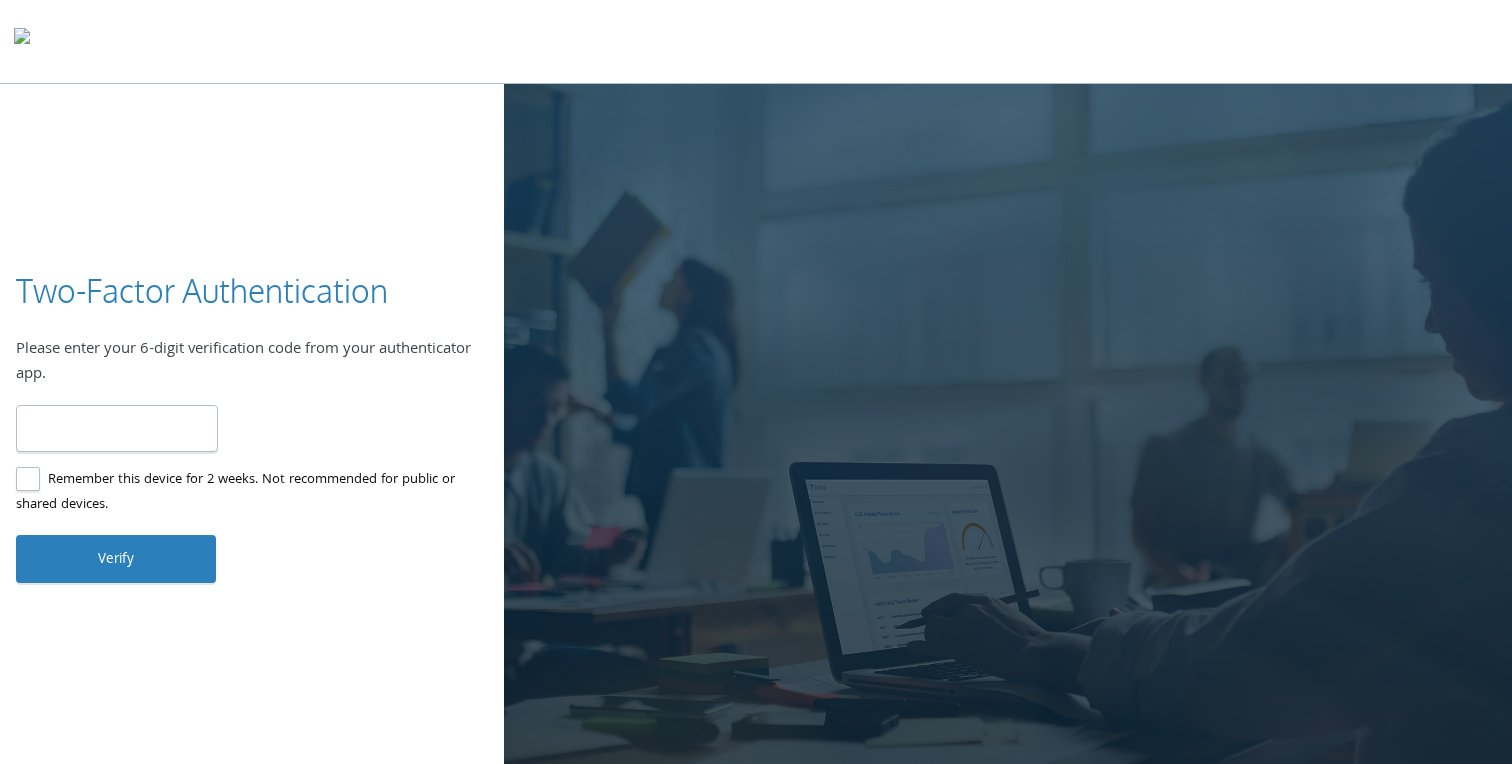 click at bounding box center [117, 428] 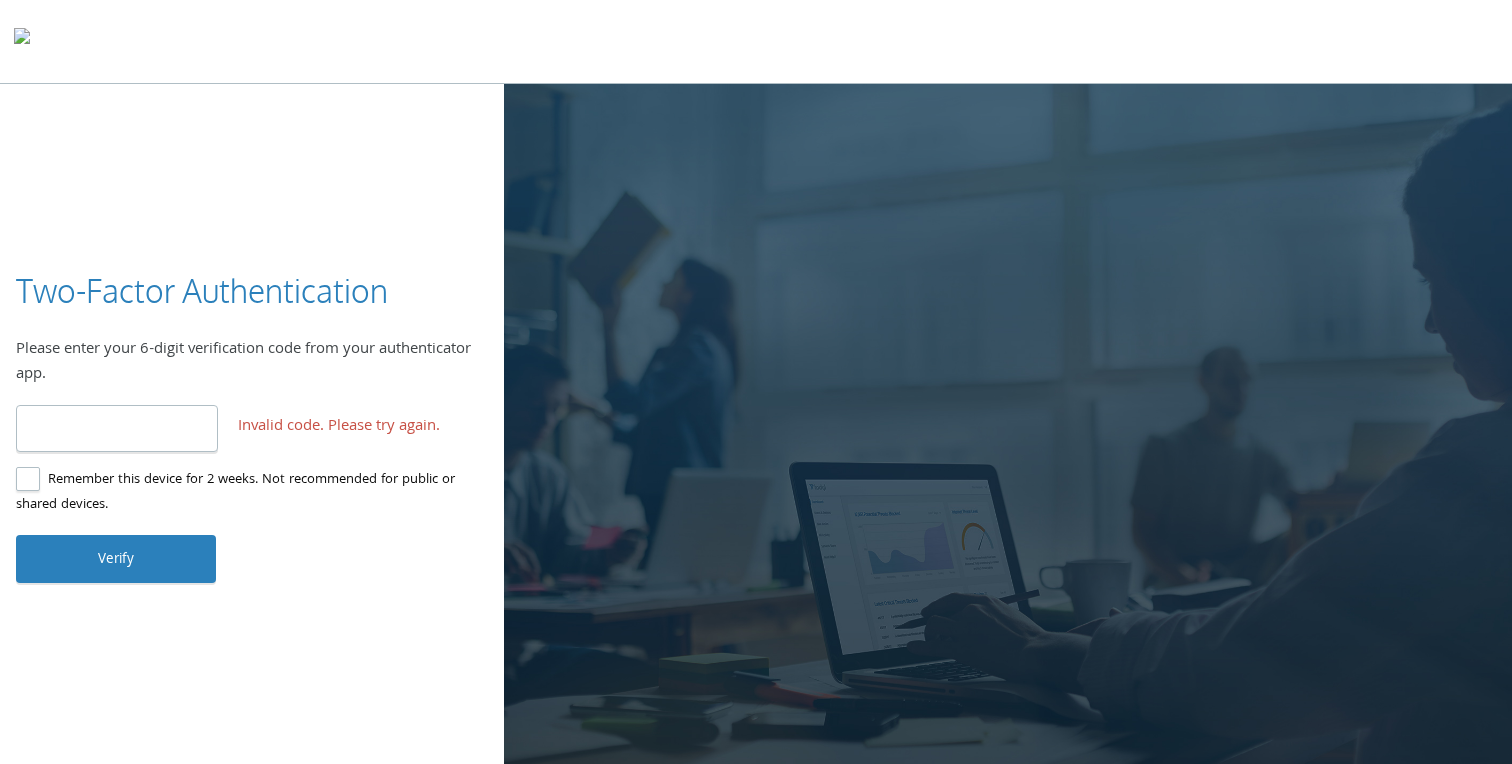 type on "******" 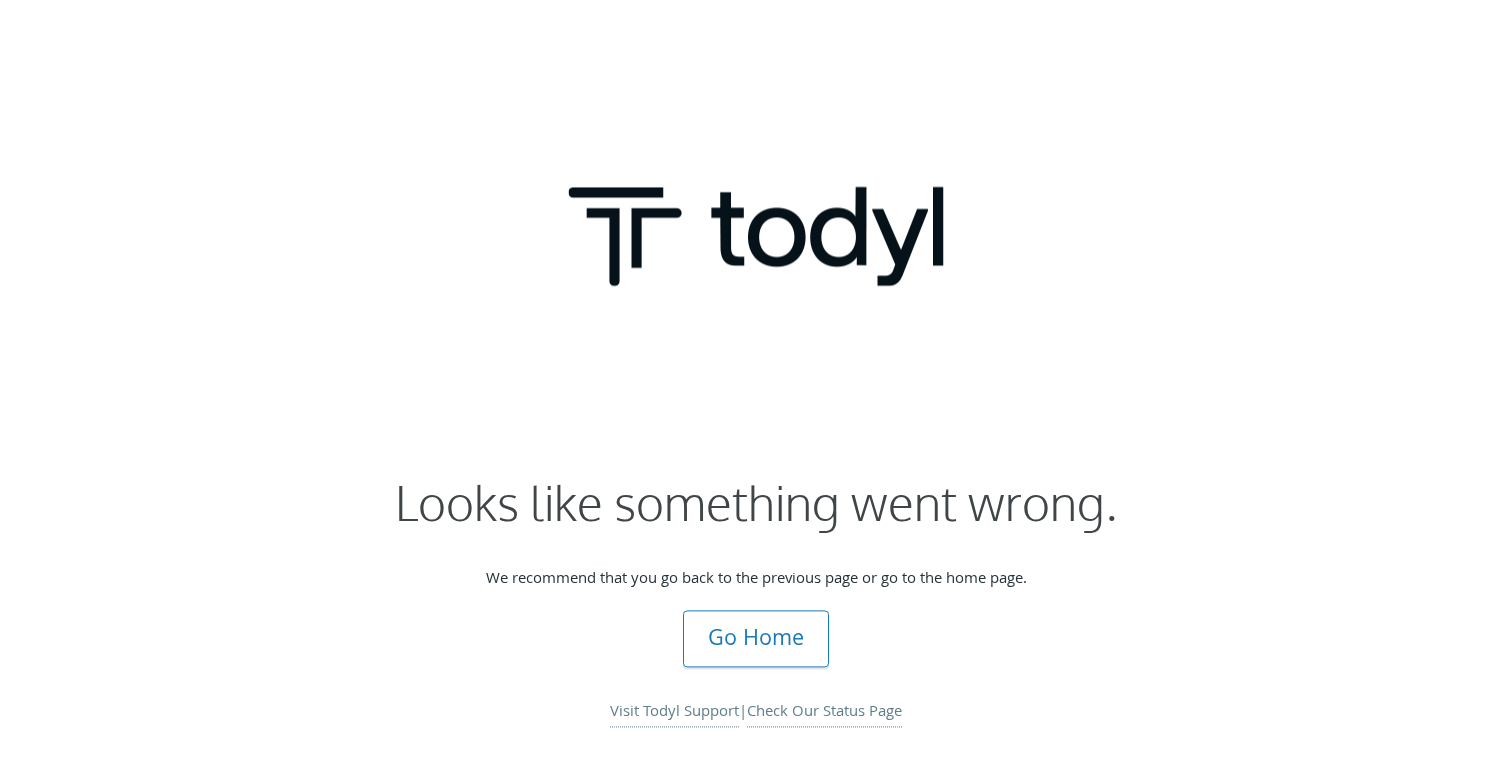 scroll, scrollTop: 0, scrollLeft: 0, axis: both 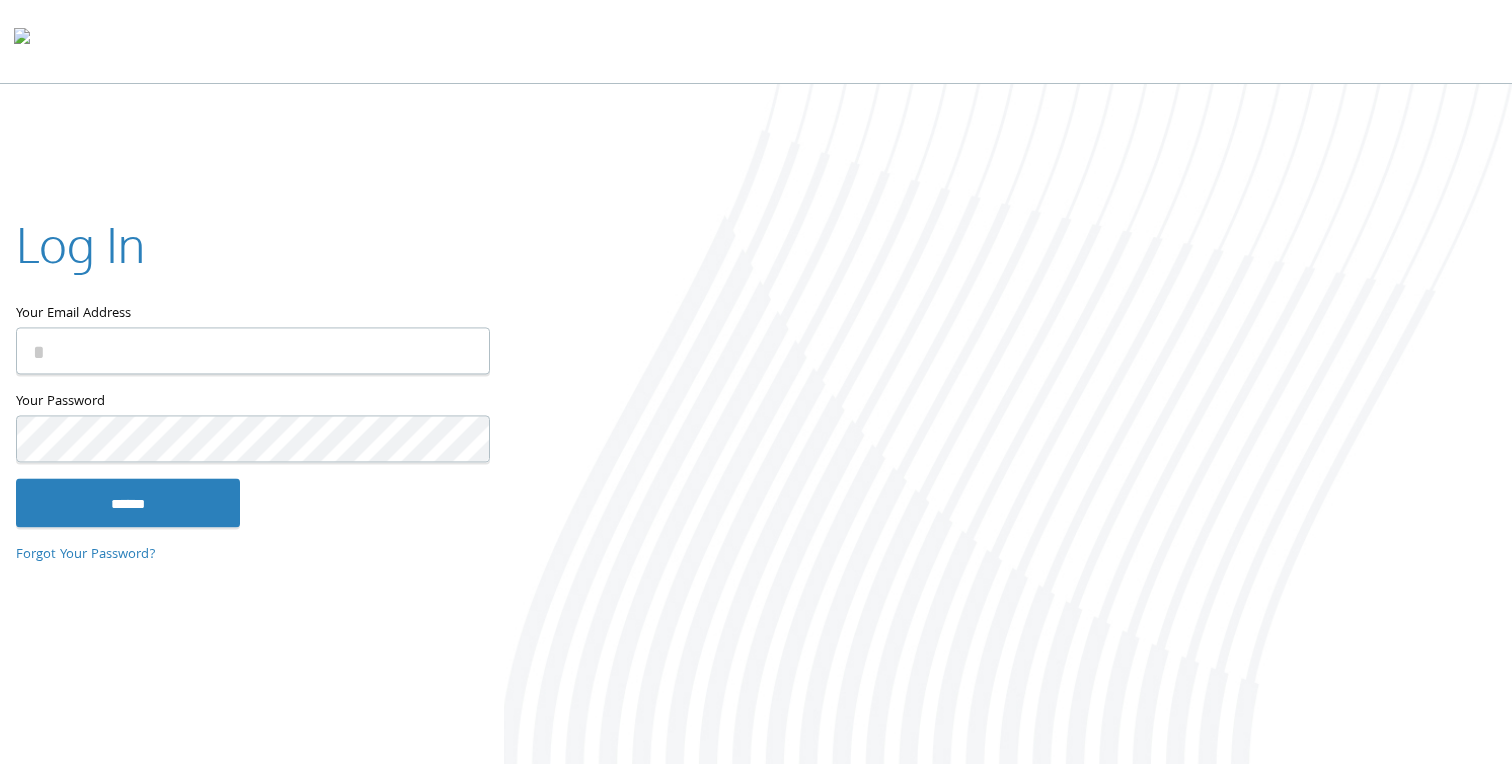 click on "Your Email Address" at bounding box center (253, 351) 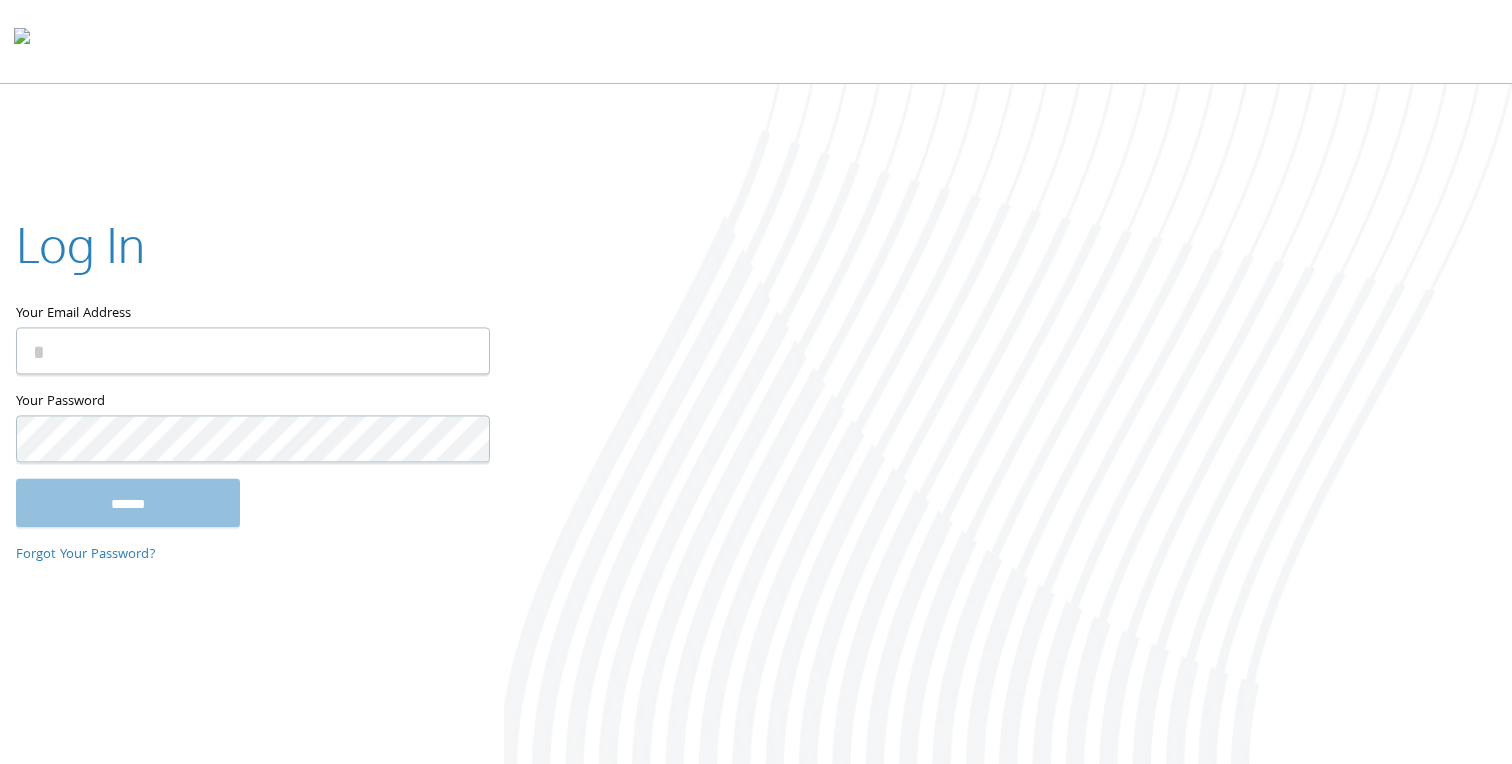 click at bounding box center (1008, 426) 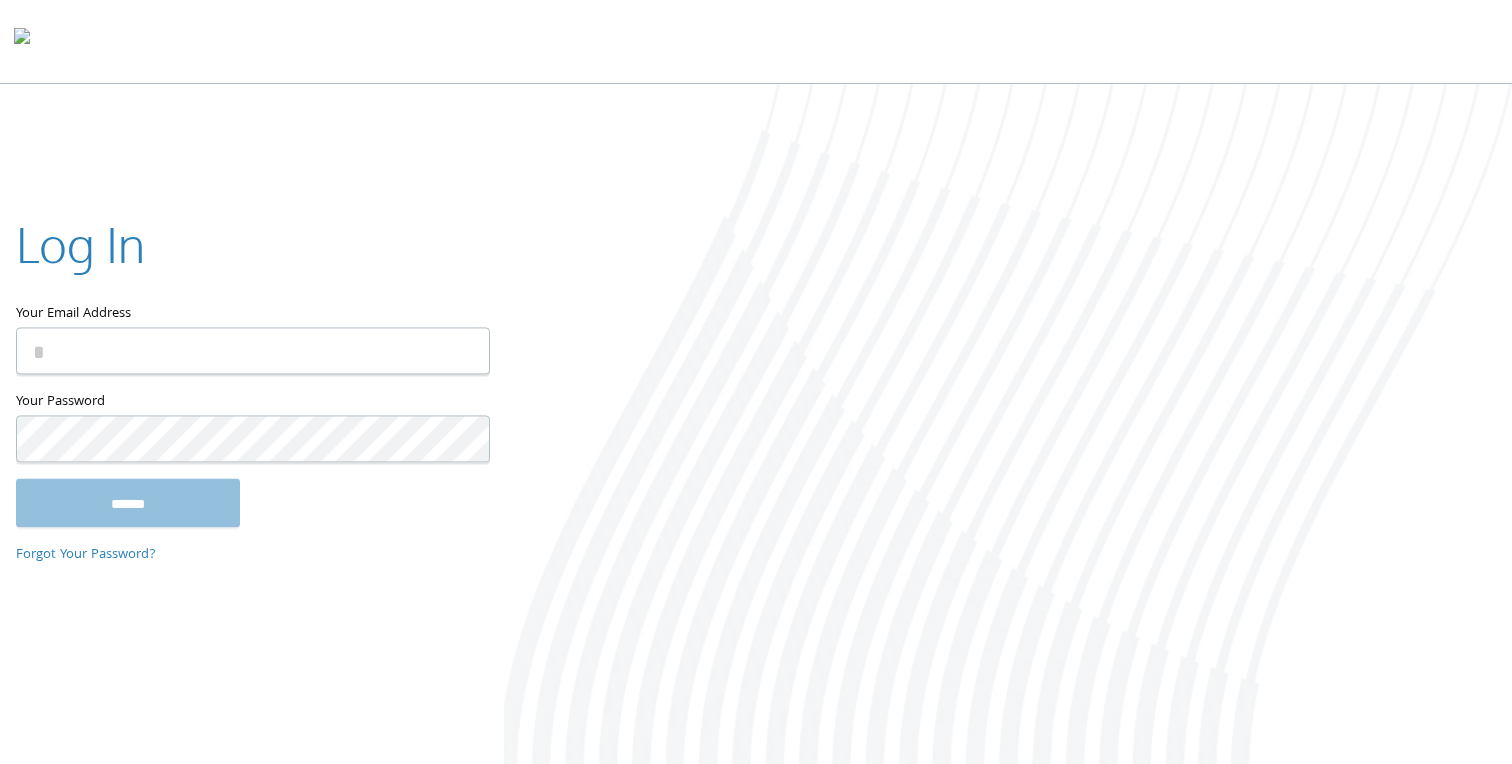 click on "Your Email Address" at bounding box center (253, 351) 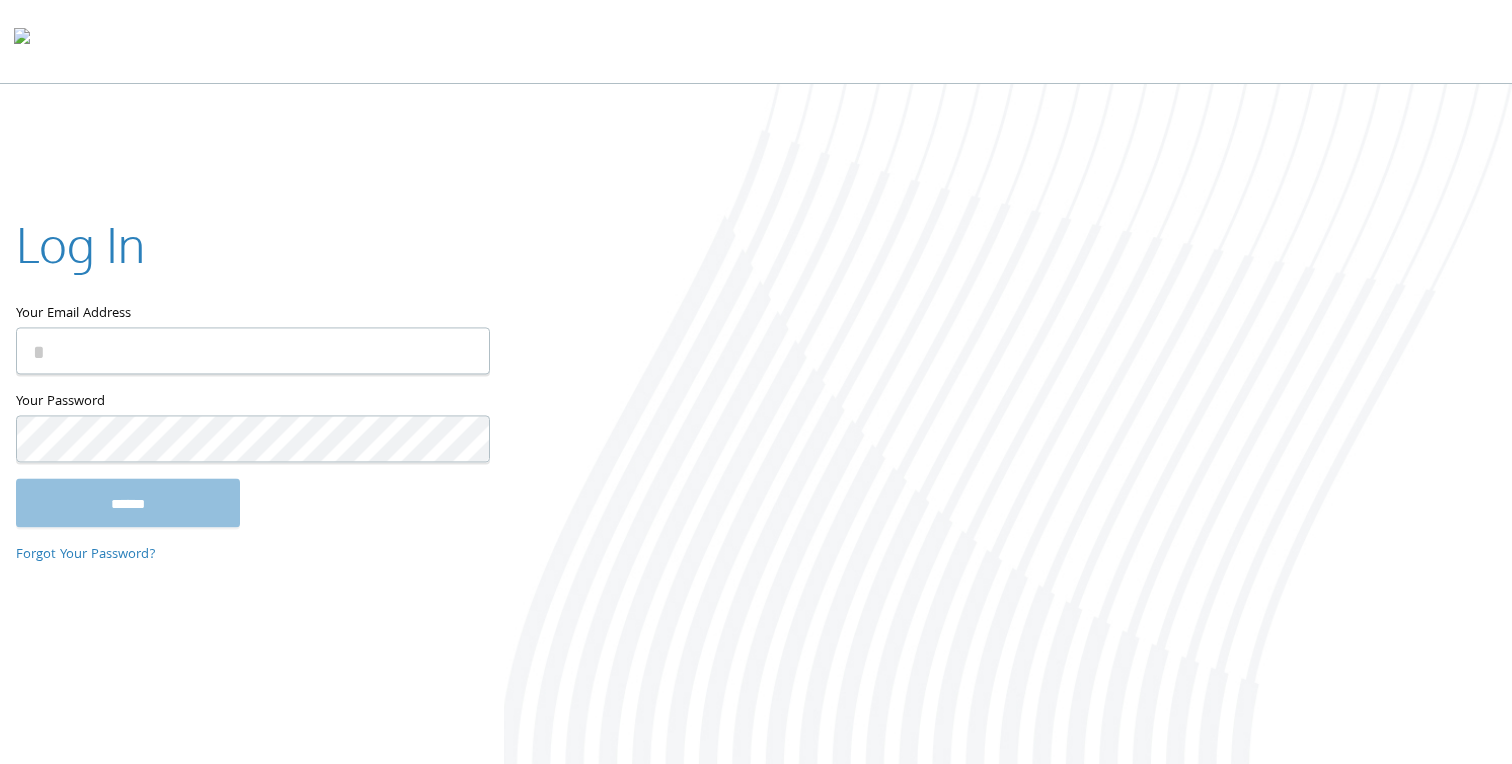 click on "Log In" at bounding box center [252, 248] 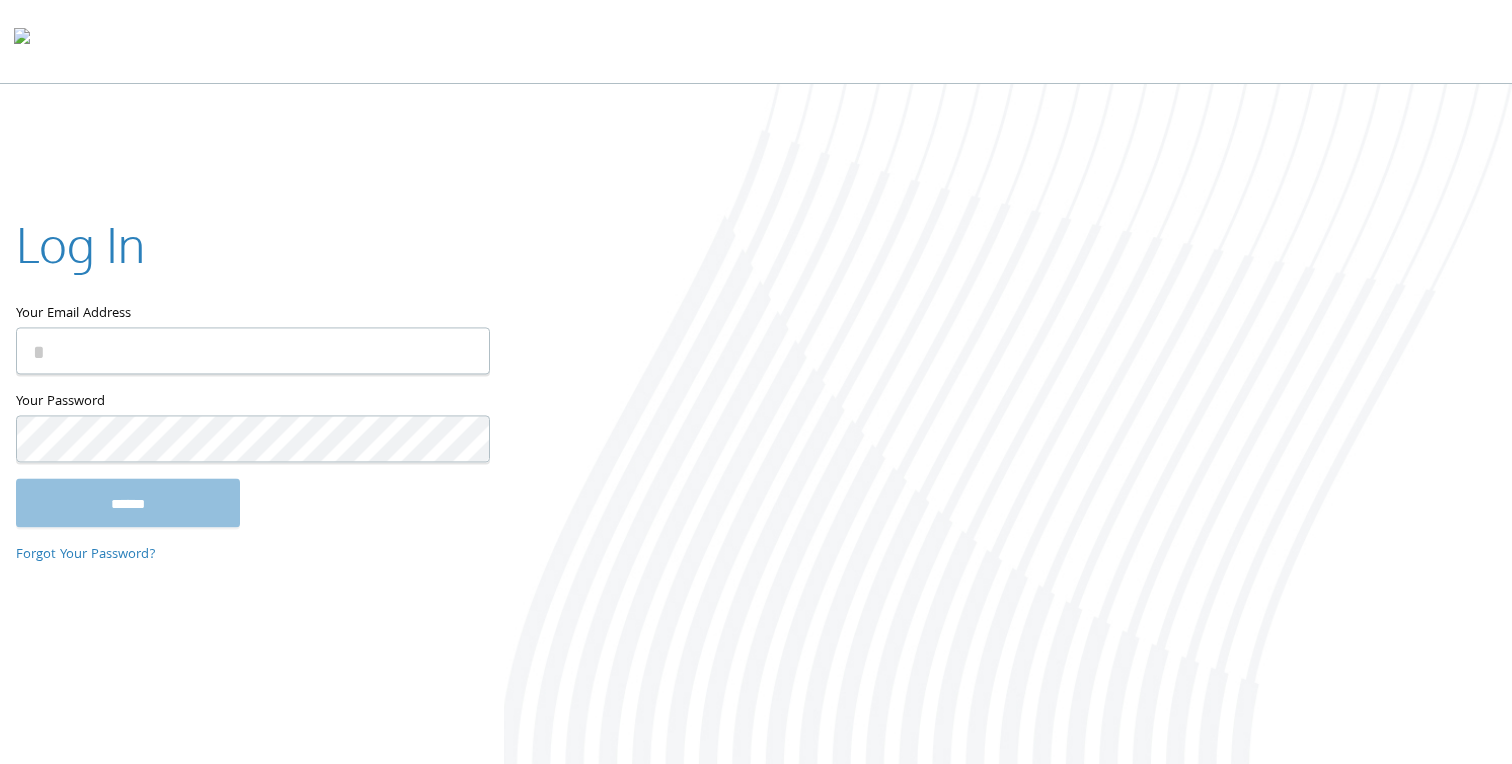 click on "Your Email Address" at bounding box center (253, 351) 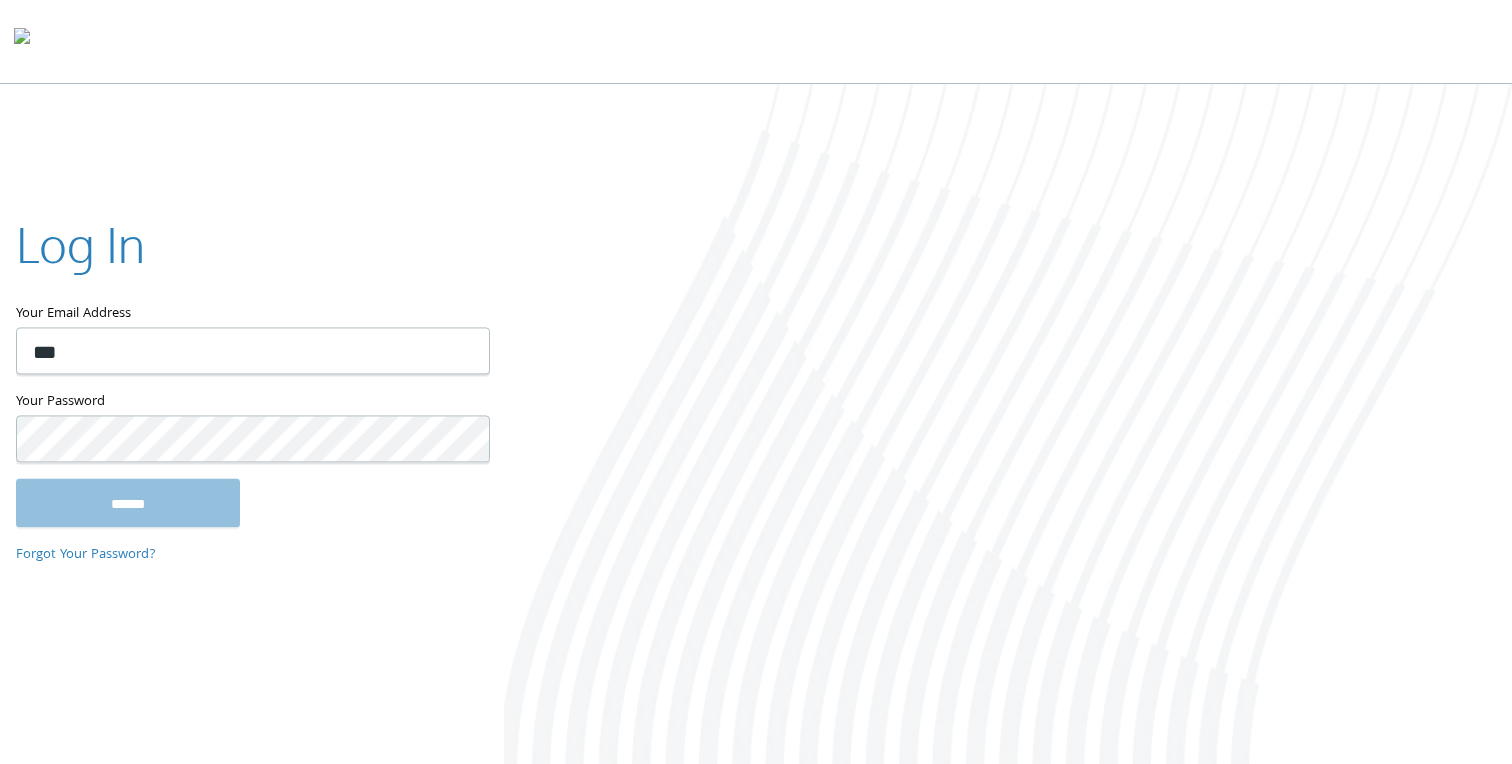 type on "**********" 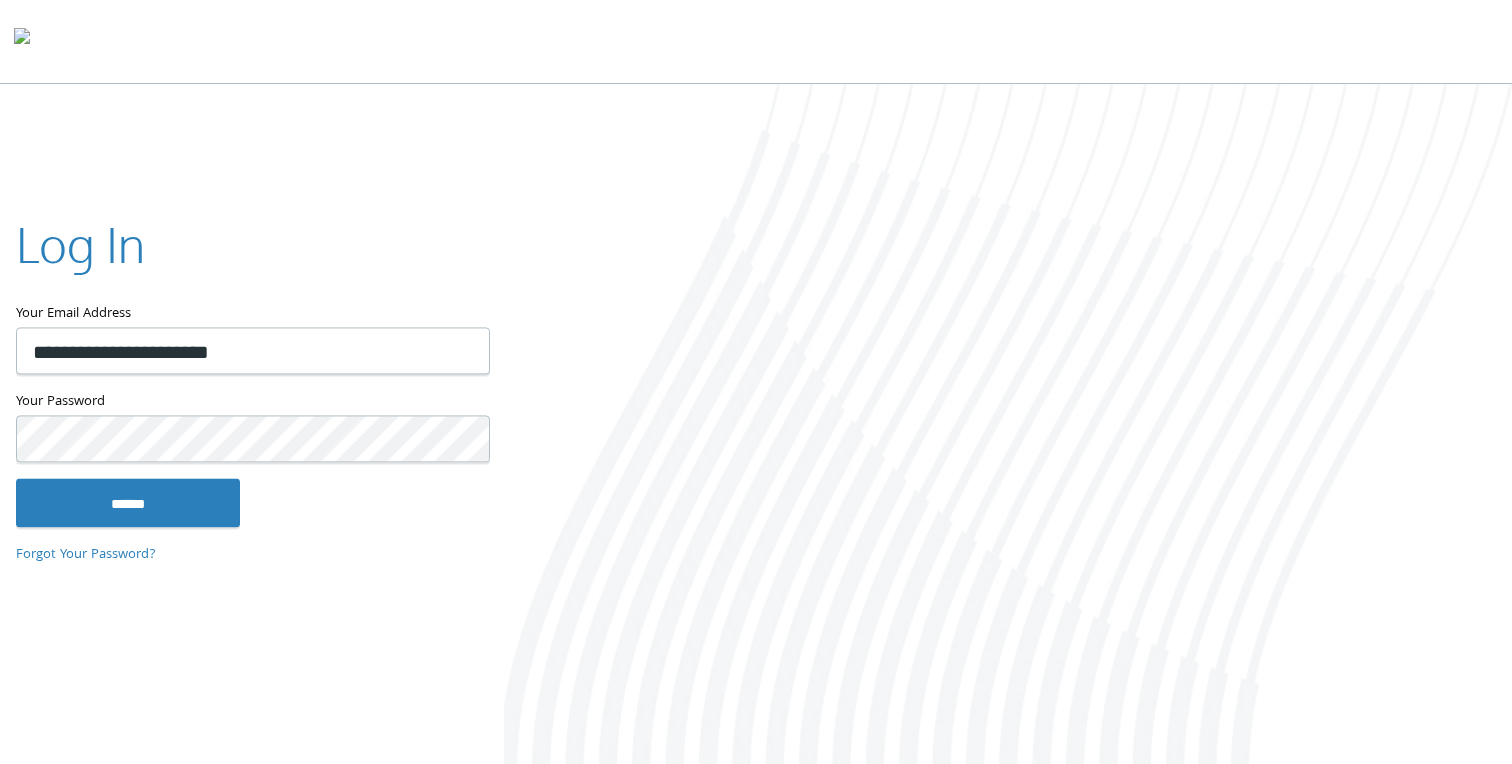 click on "******" at bounding box center (128, 503) 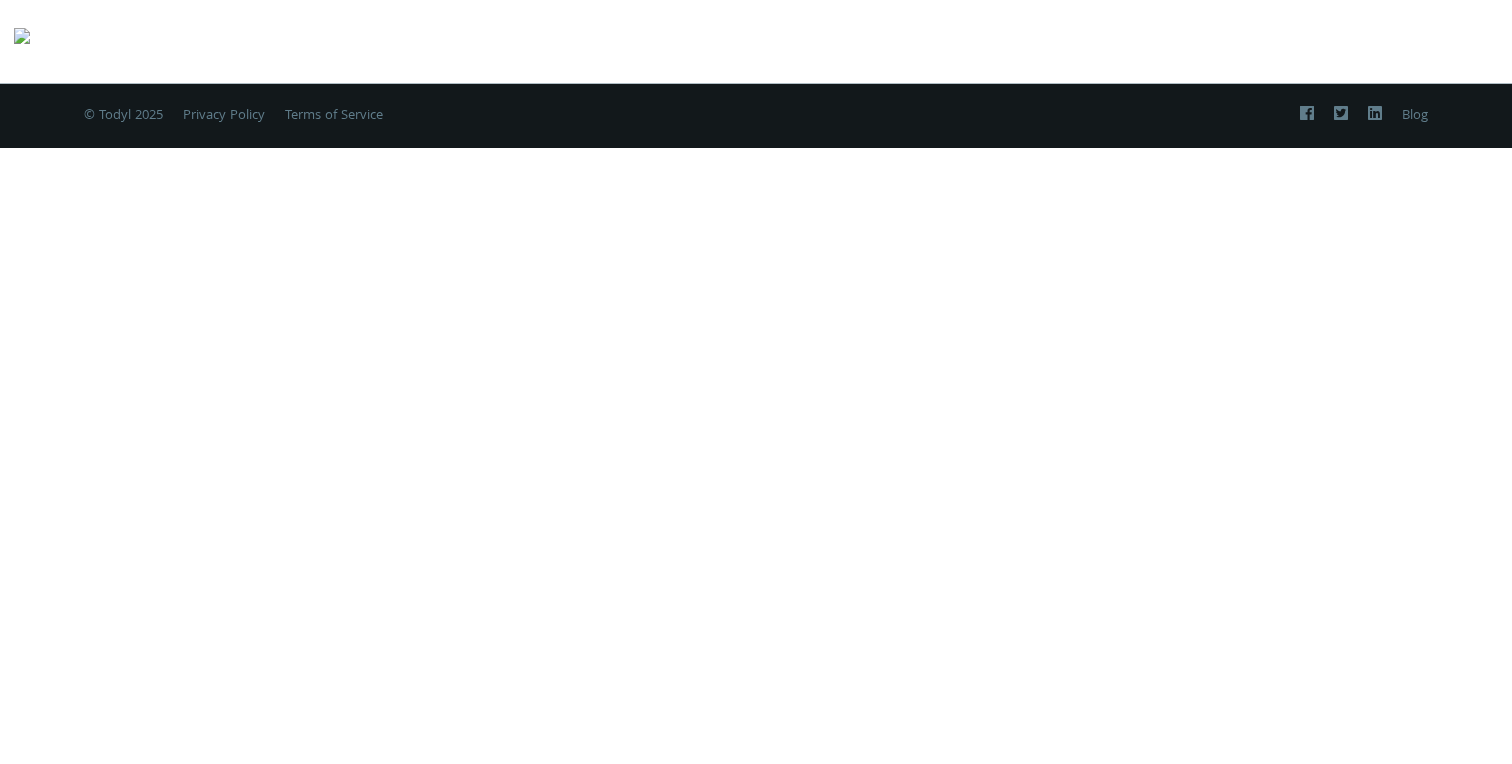 scroll, scrollTop: 0, scrollLeft: 0, axis: both 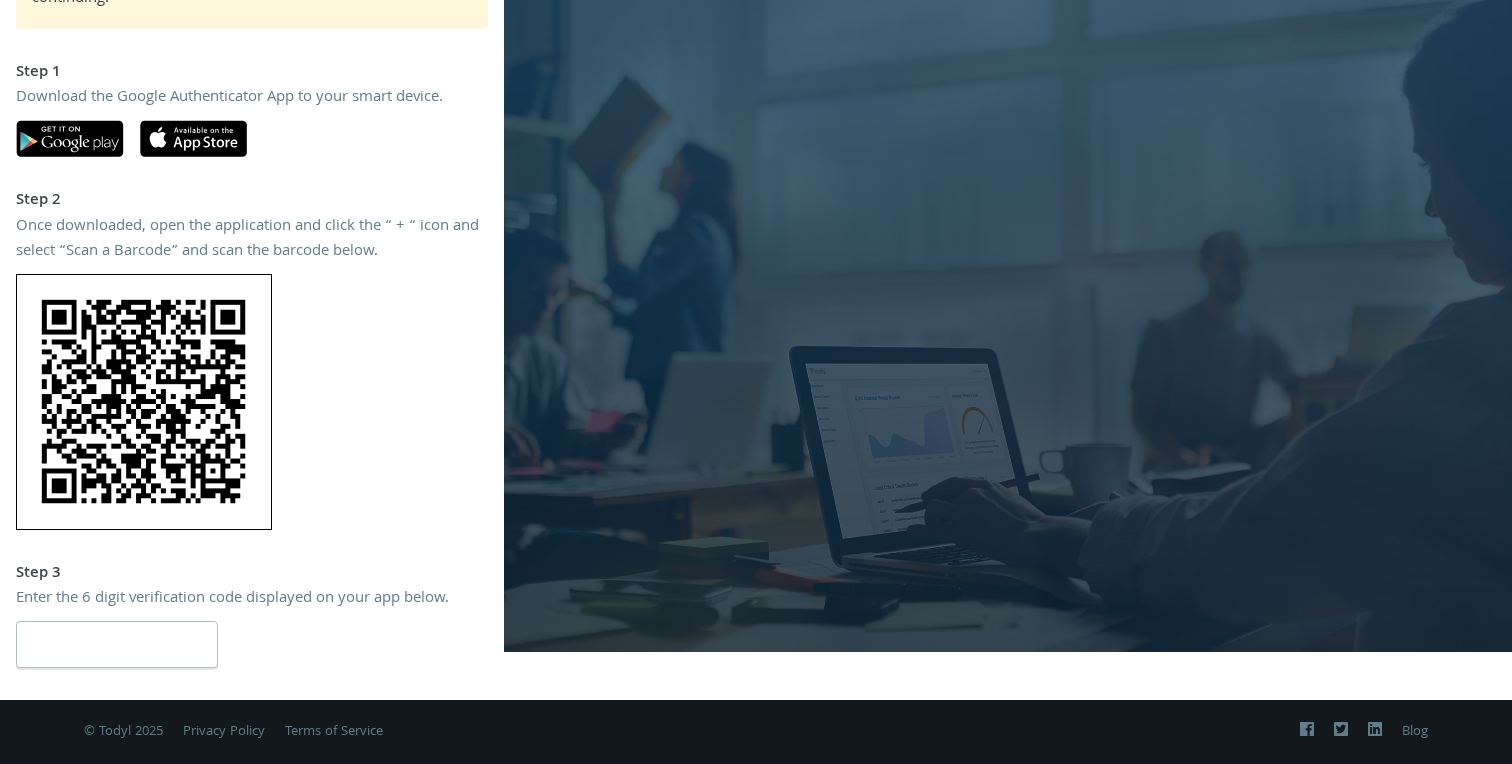 click at bounding box center (117, 644) 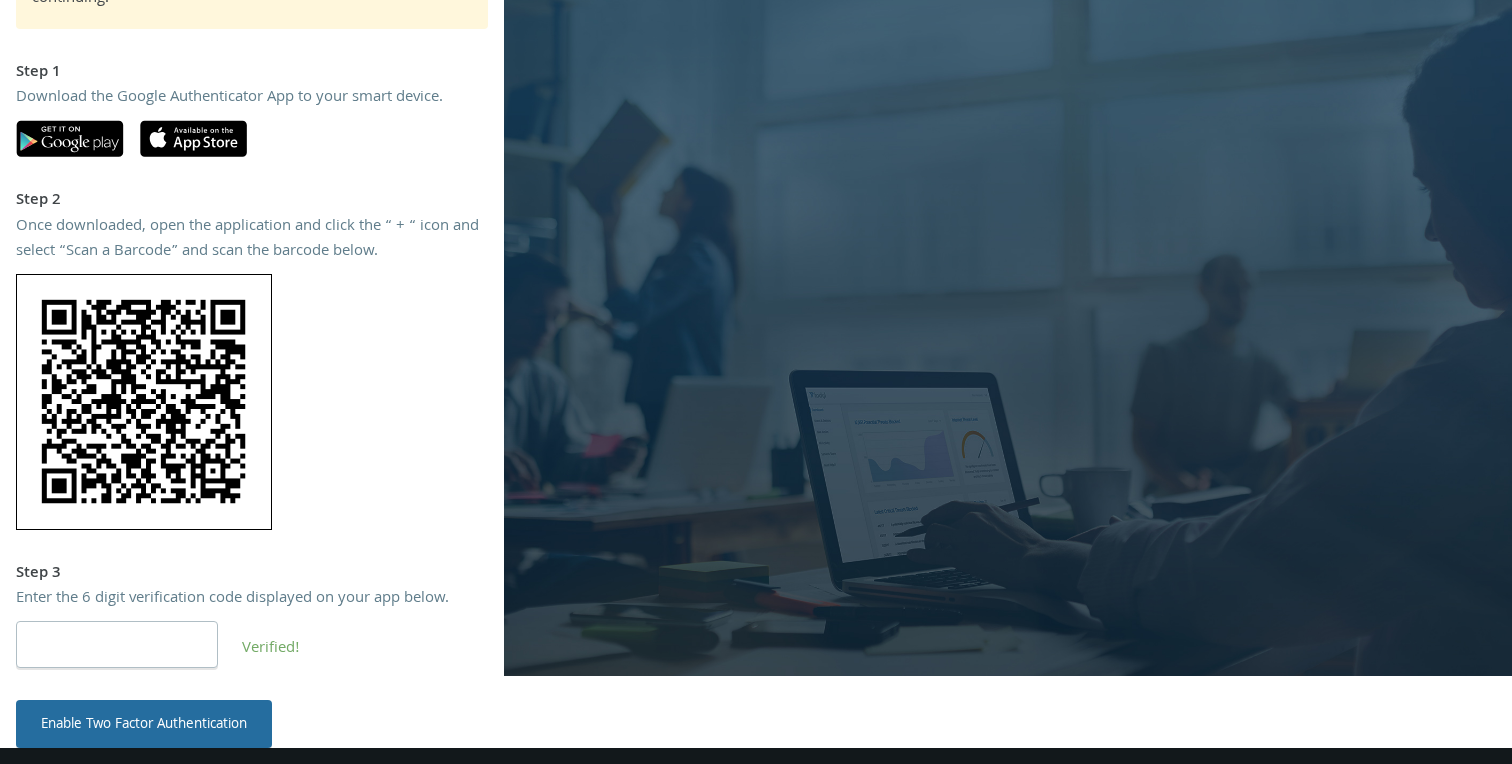 type on "******" 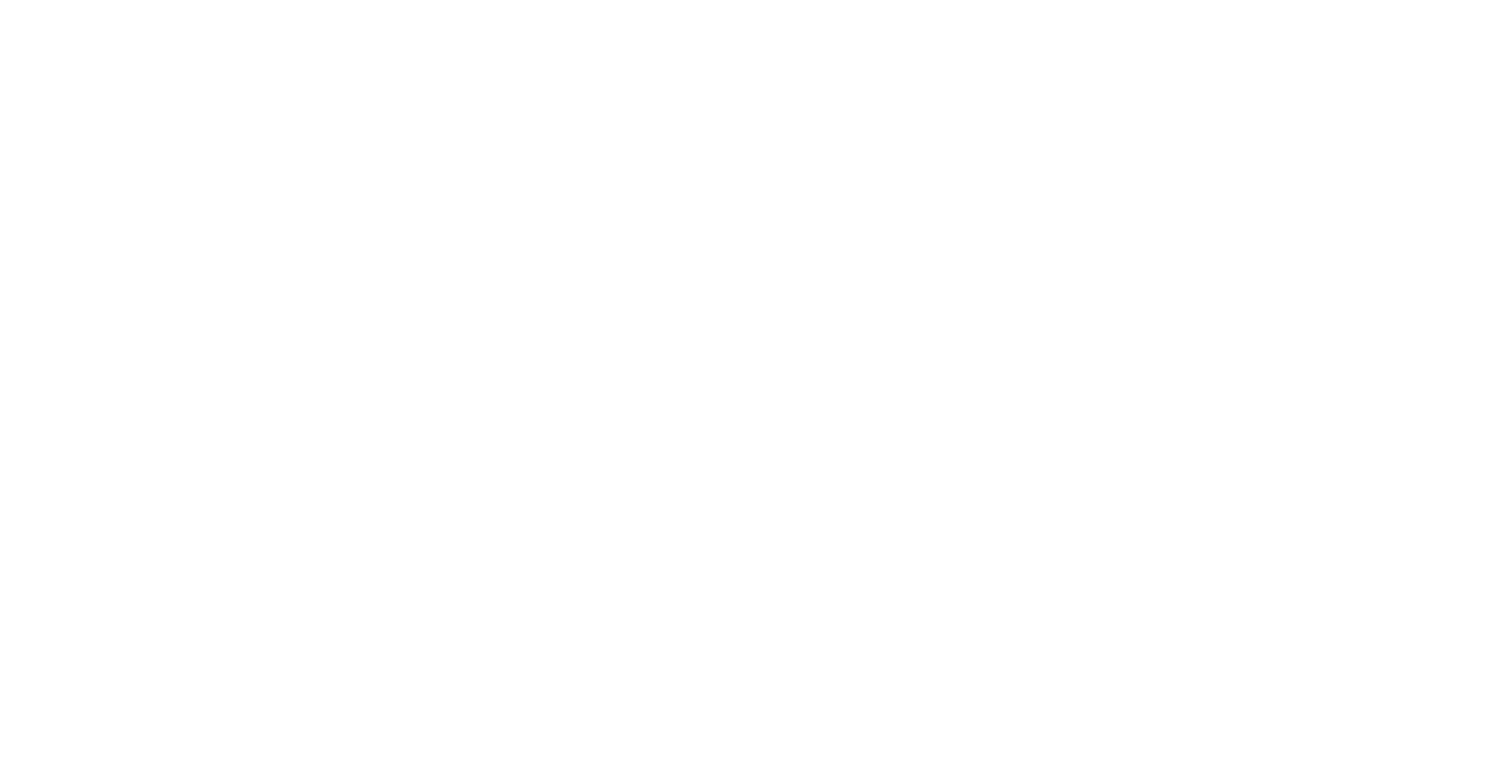 scroll, scrollTop: 0, scrollLeft: 0, axis: both 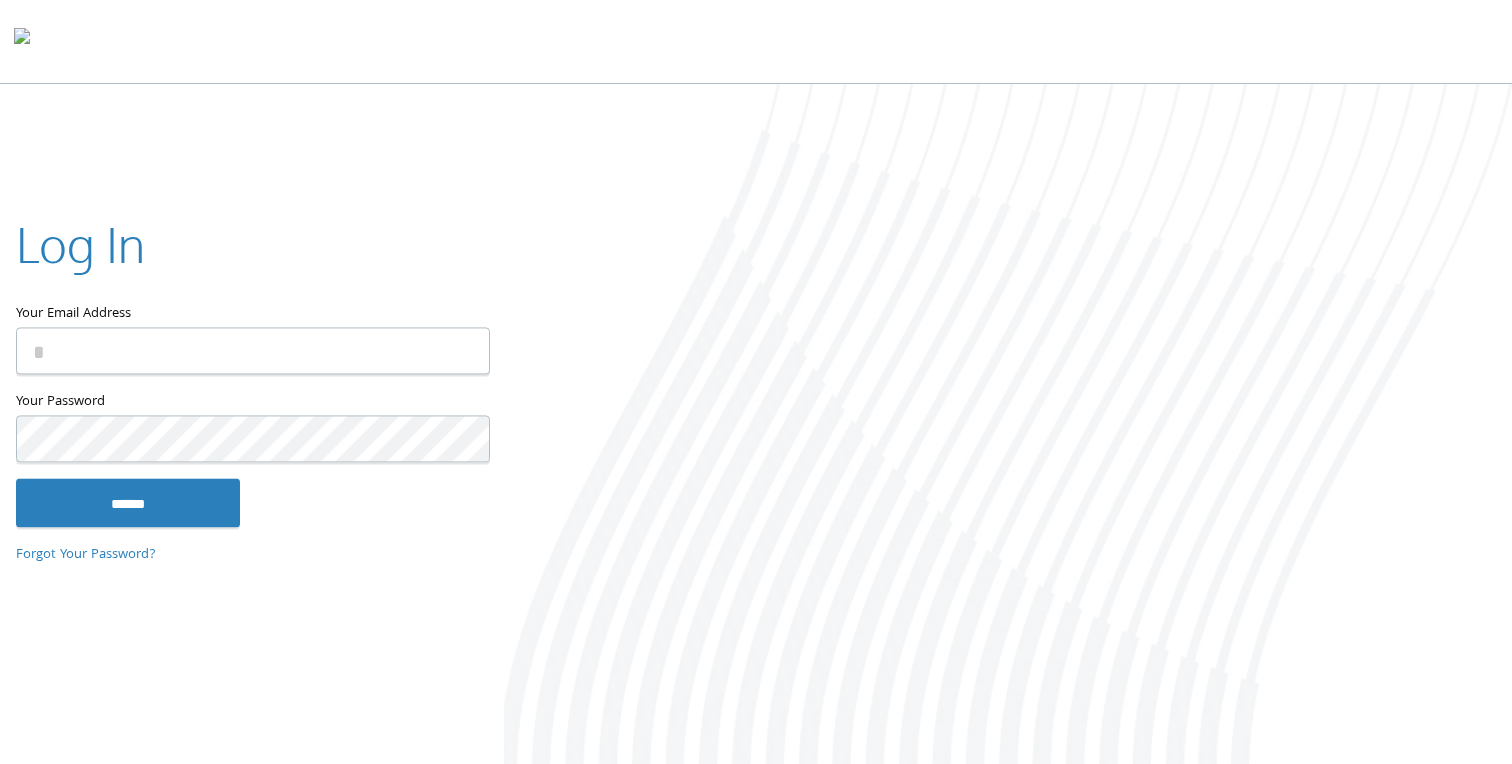 click on "Your Email Address" at bounding box center (253, 351) 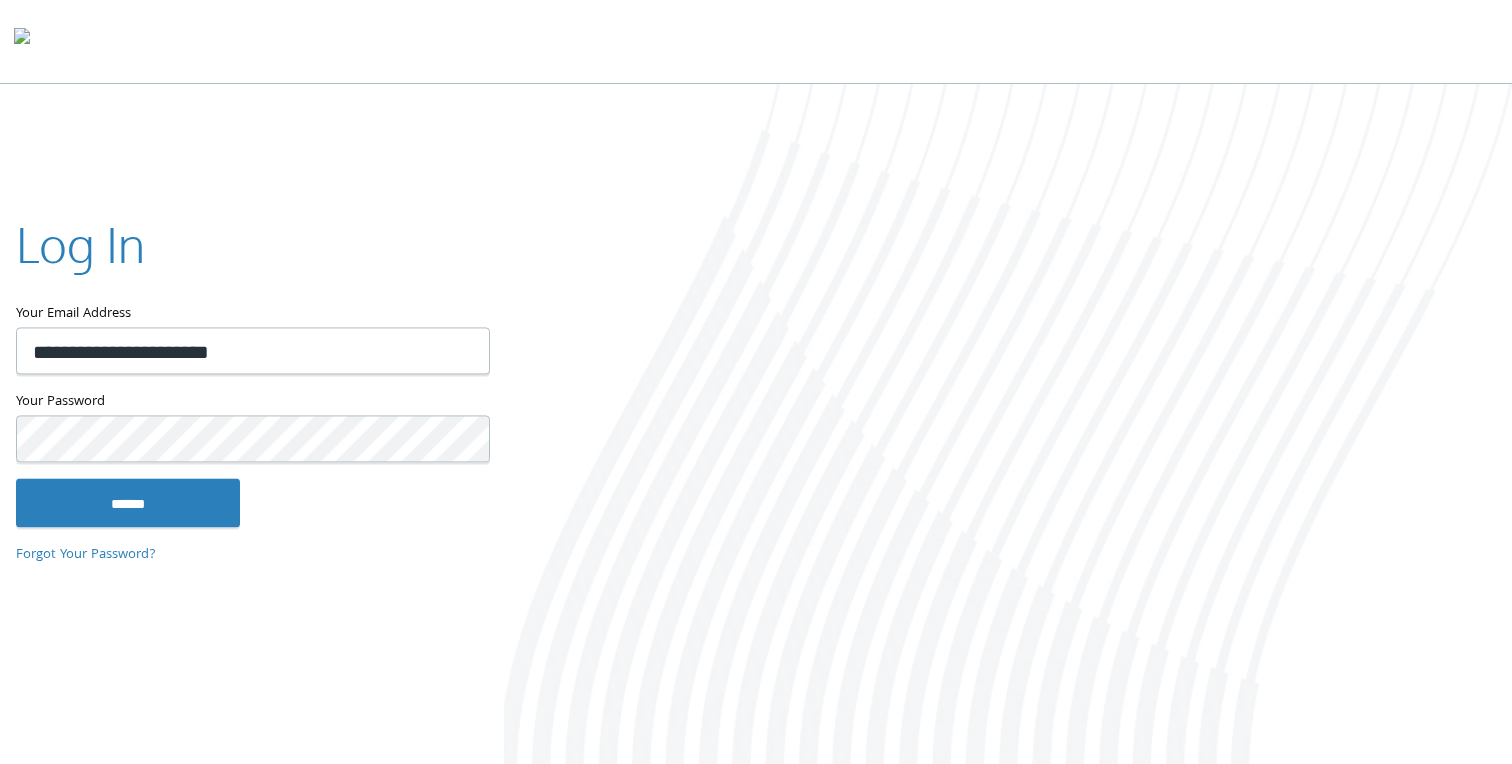 click on "**********" at bounding box center [253, 351] 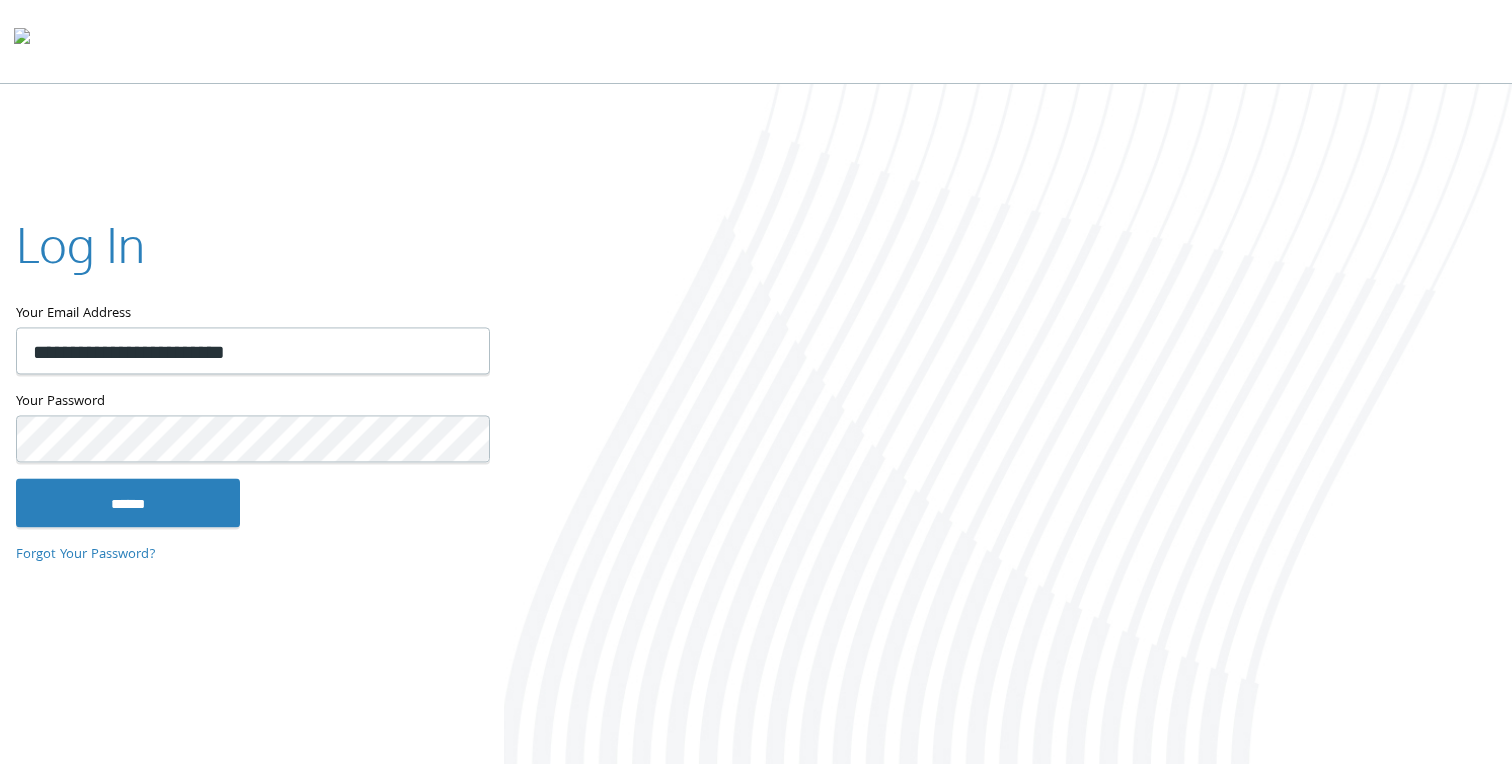 type on "**********" 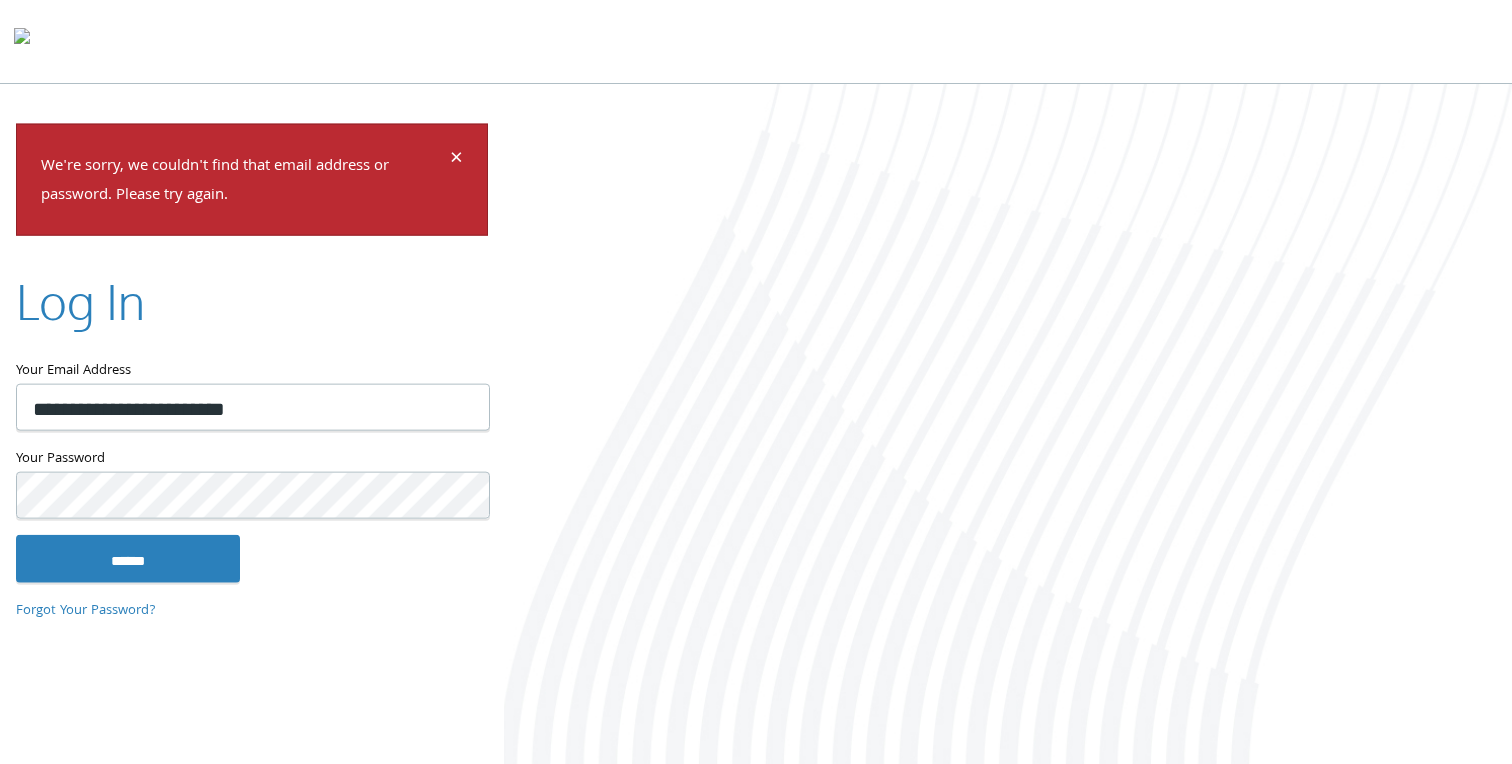 scroll, scrollTop: 0, scrollLeft: 0, axis: both 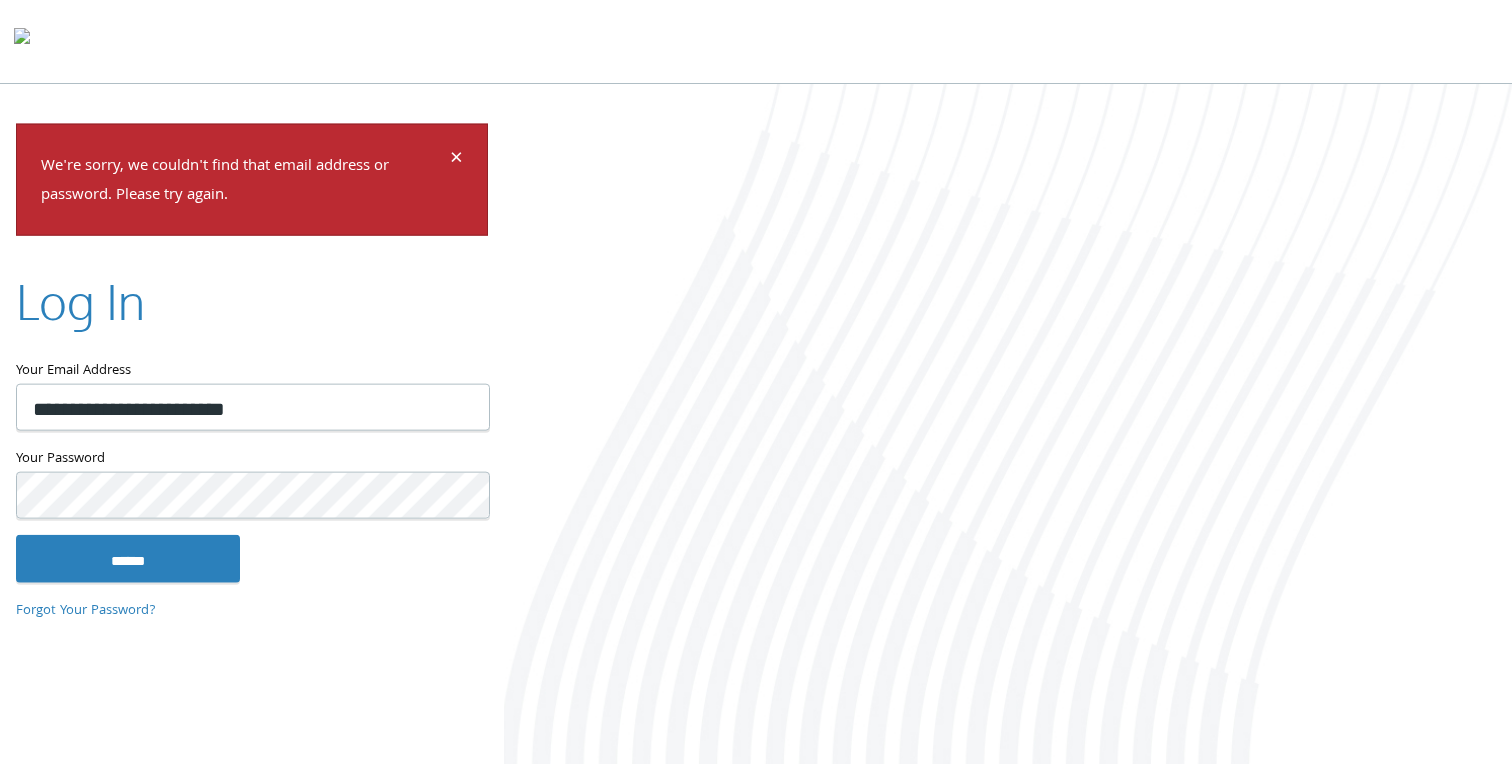 click on "******" at bounding box center (128, 558) 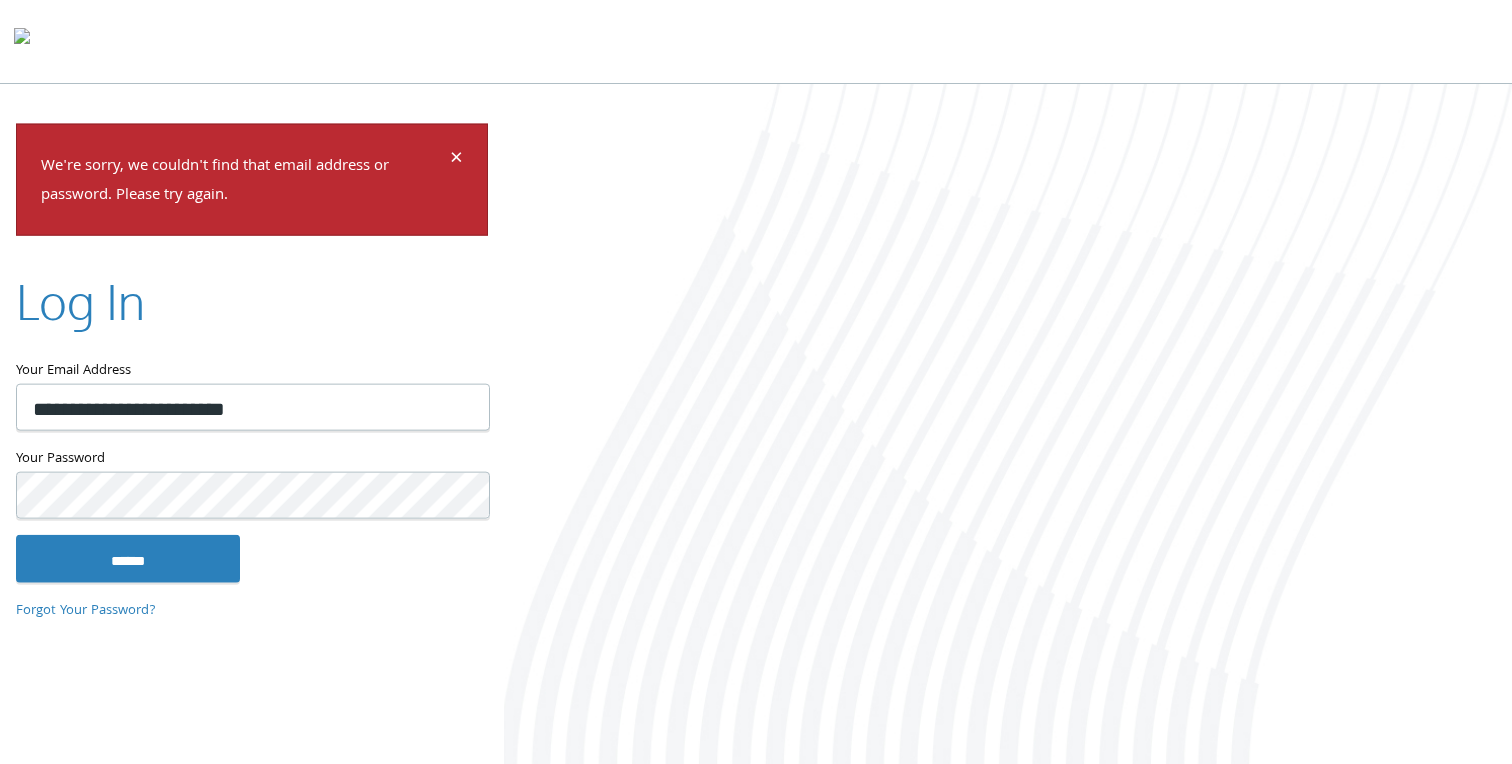 click on "**********" at bounding box center (252, 382) 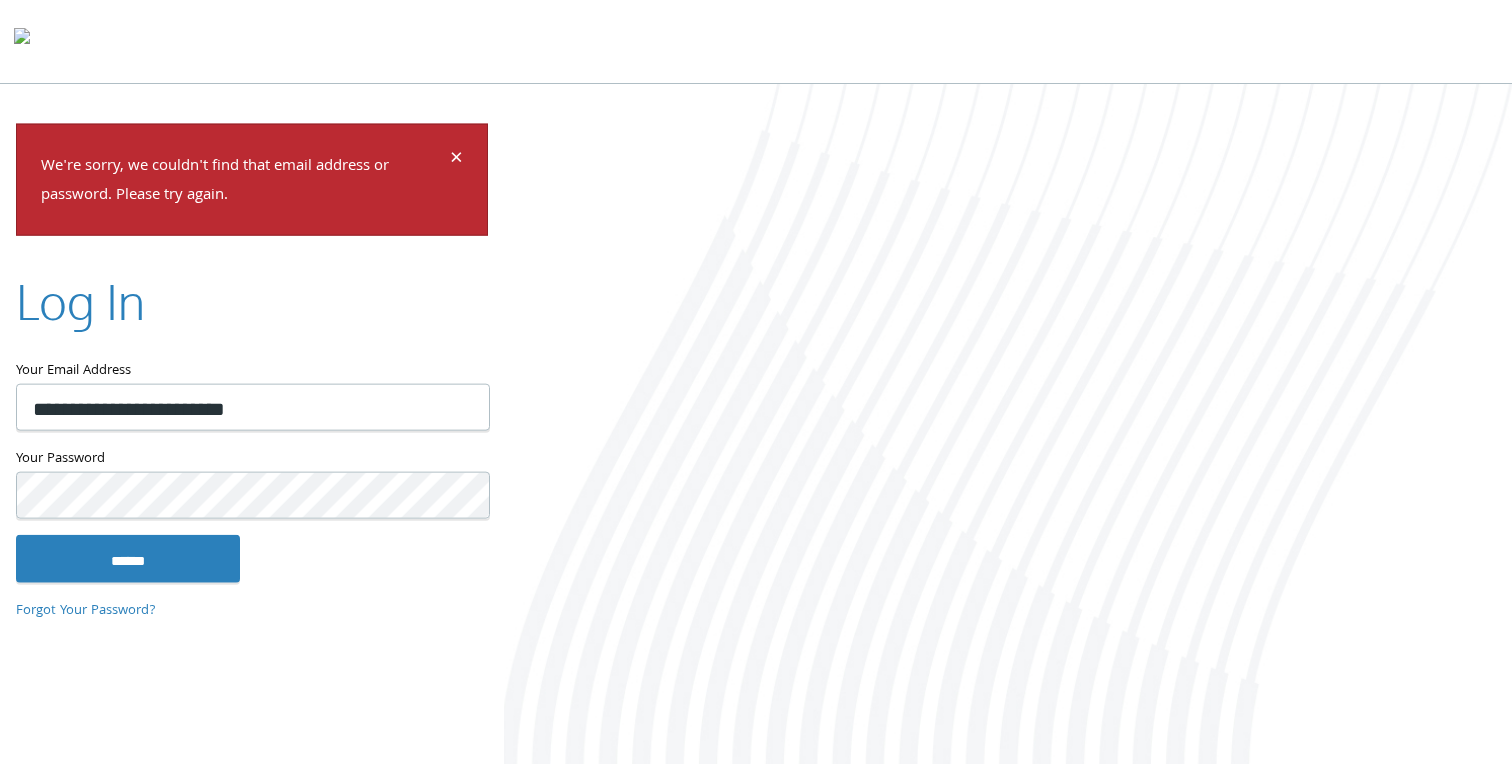scroll, scrollTop: 0, scrollLeft: 0, axis: both 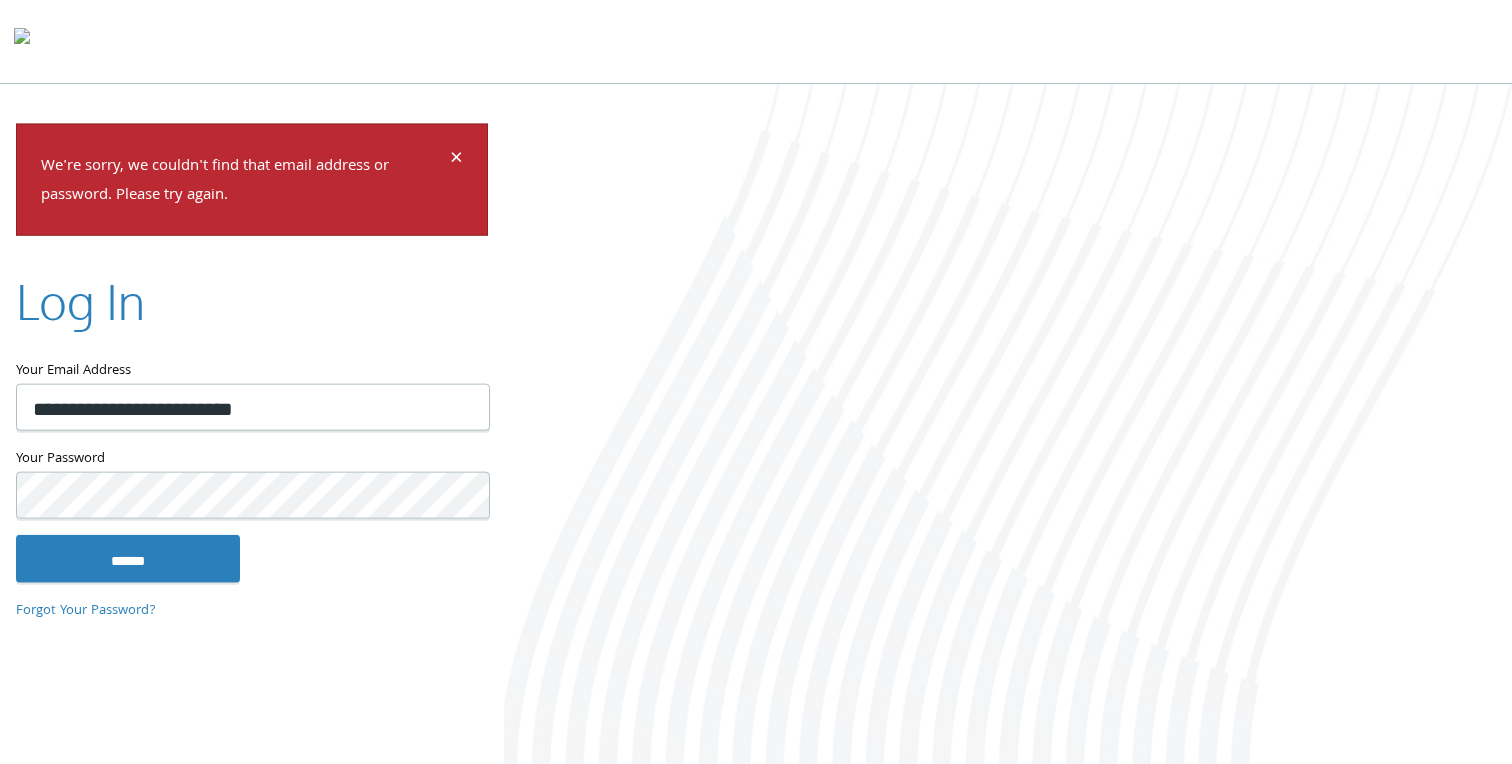 type on "**********" 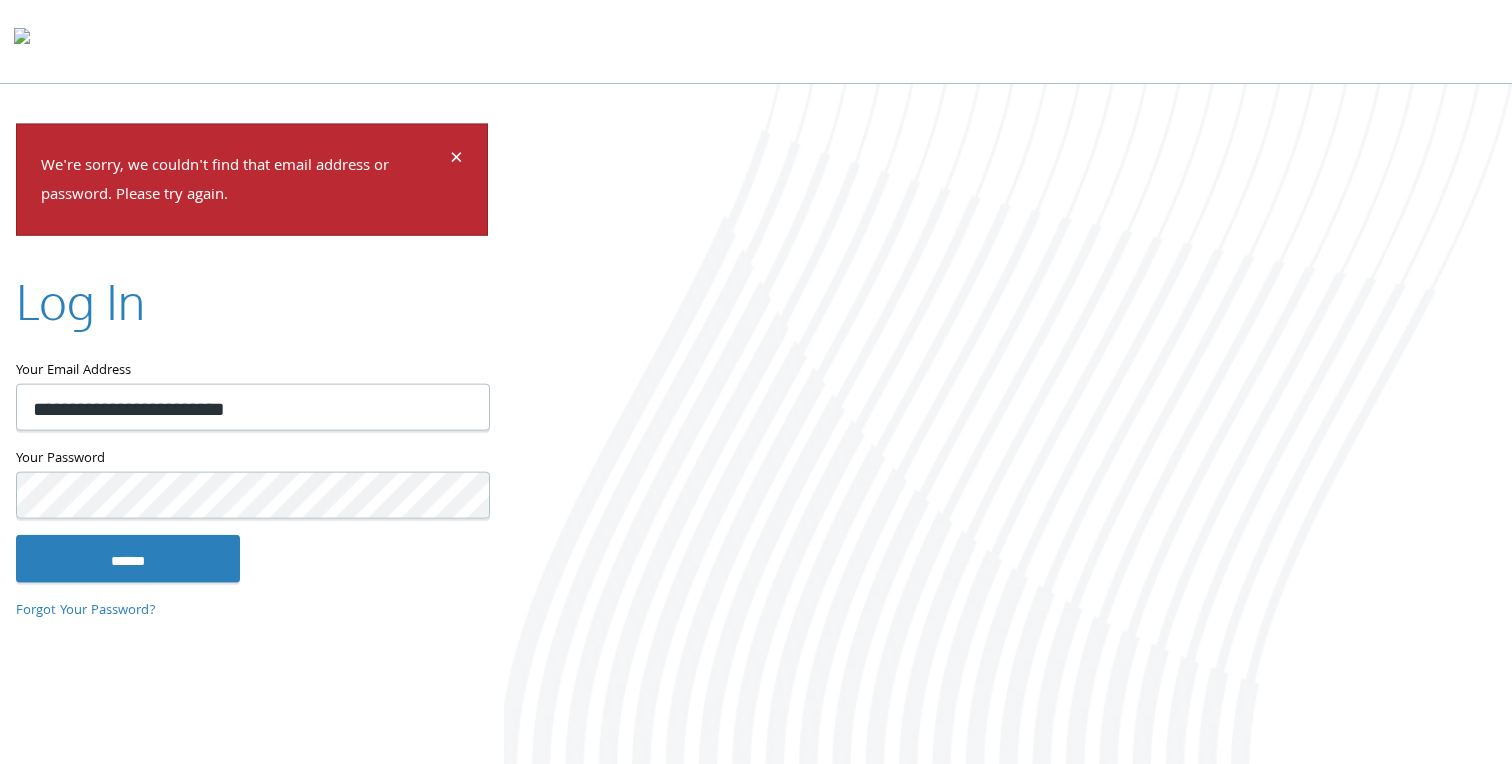click on "We're sorry, we couldn't find that email address or password. Please try again.
×
Log In
Your Email Address [EMAIL]          Your Password This field is required
[PASSWORD]
Forgot Your Password?" at bounding box center [252, 382] 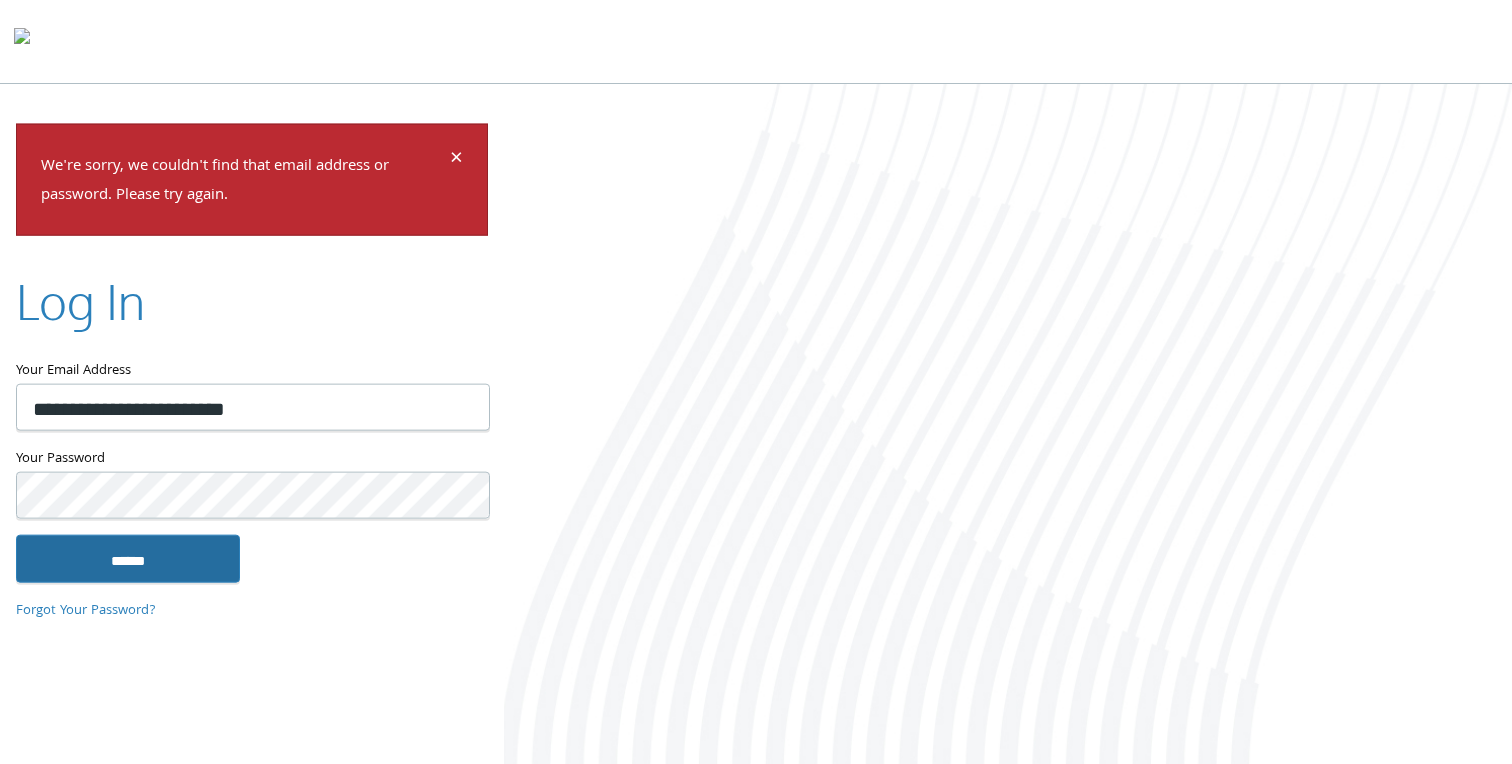 click on "******" at bounding box center (128, 558) 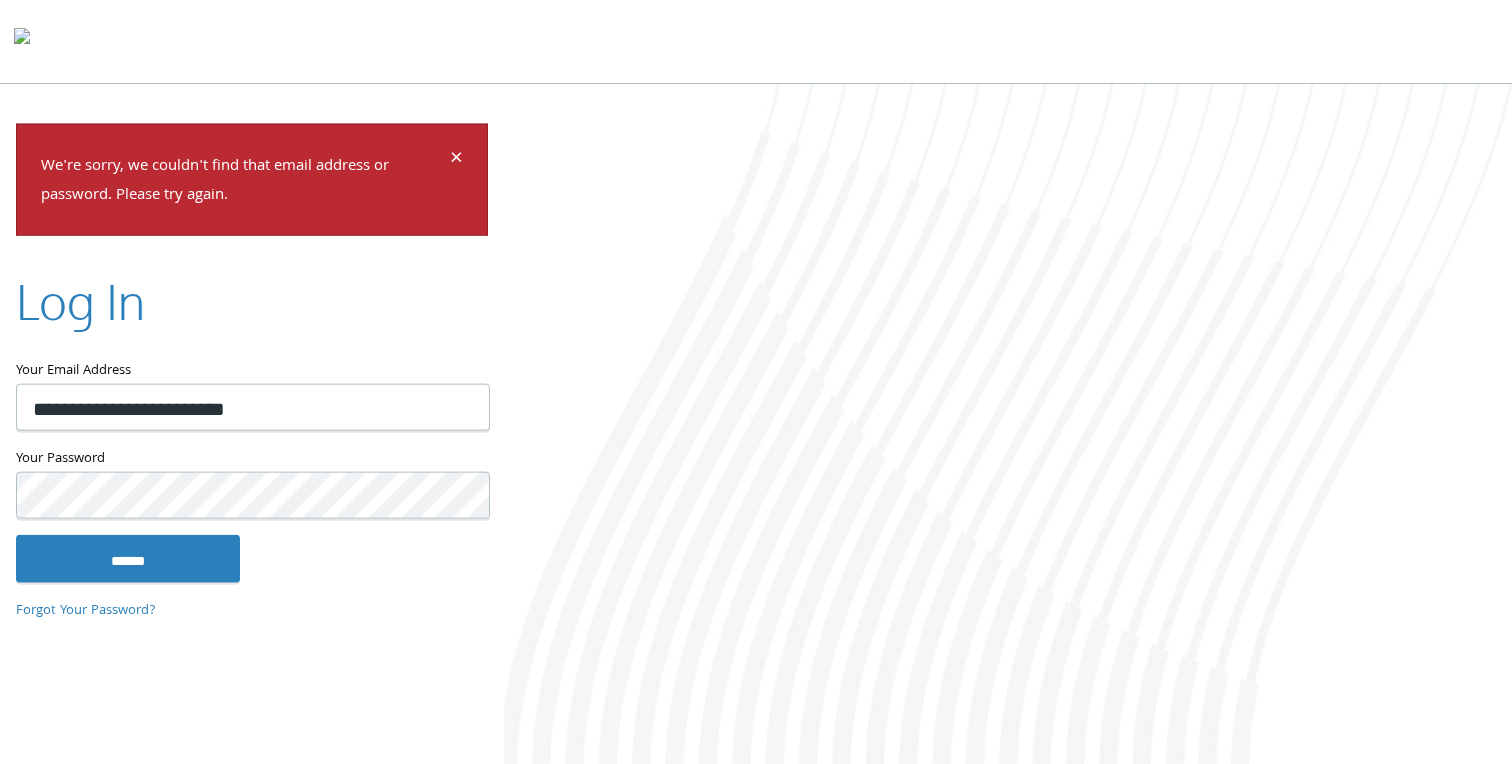 scroll, scrollTop: 0, scrollLeft: 0, axis: both 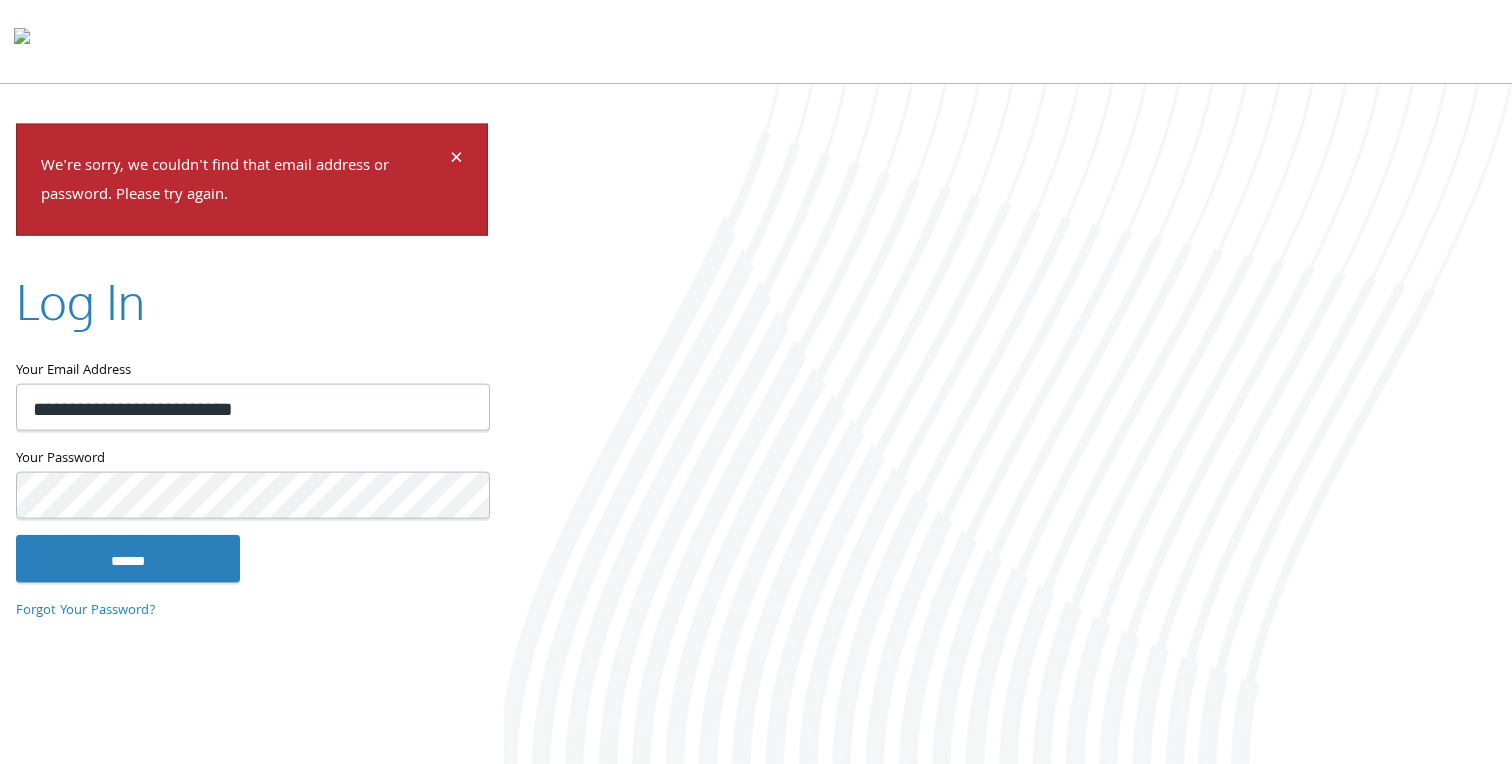 type on "**********" 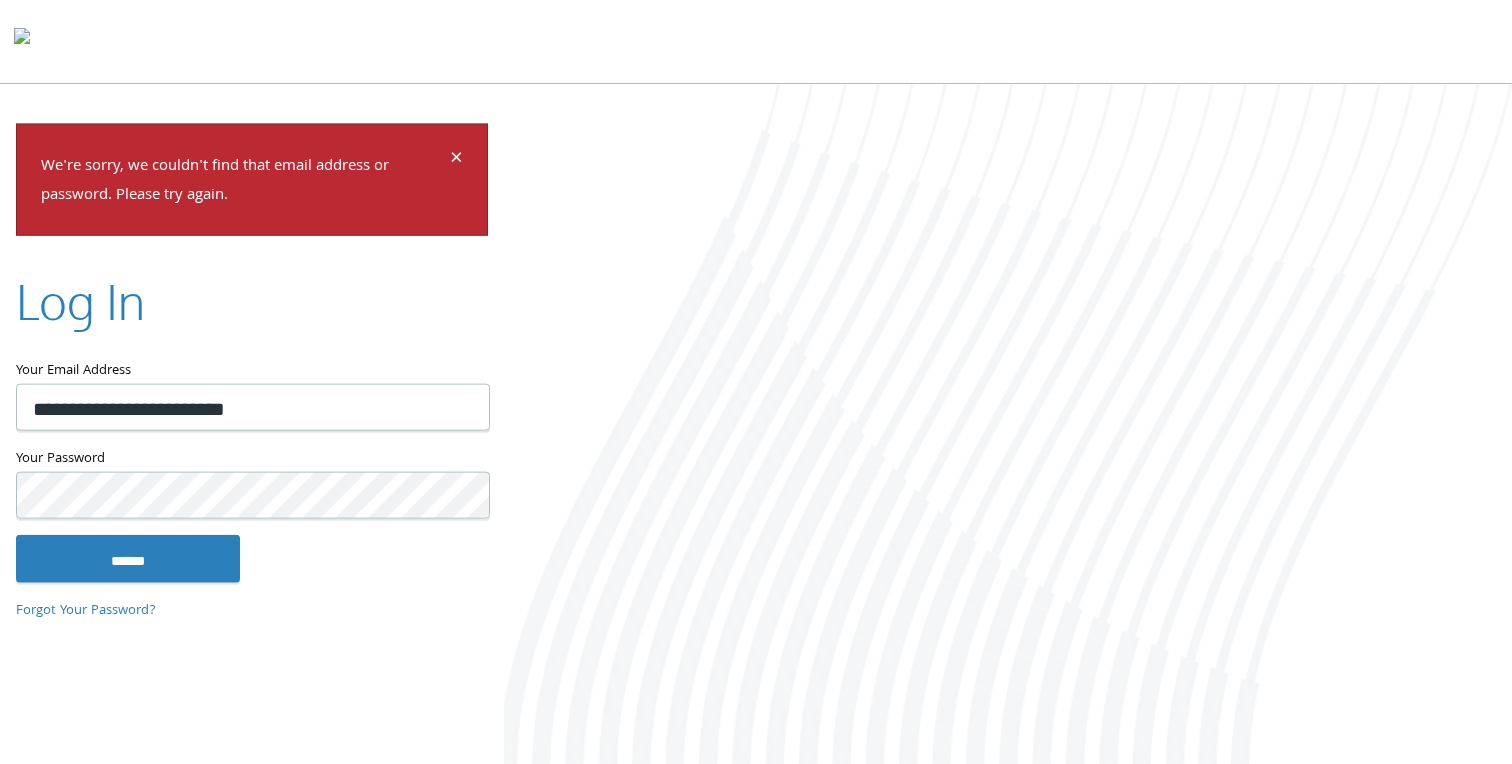 click on "******" at bounding box center (128, 558) 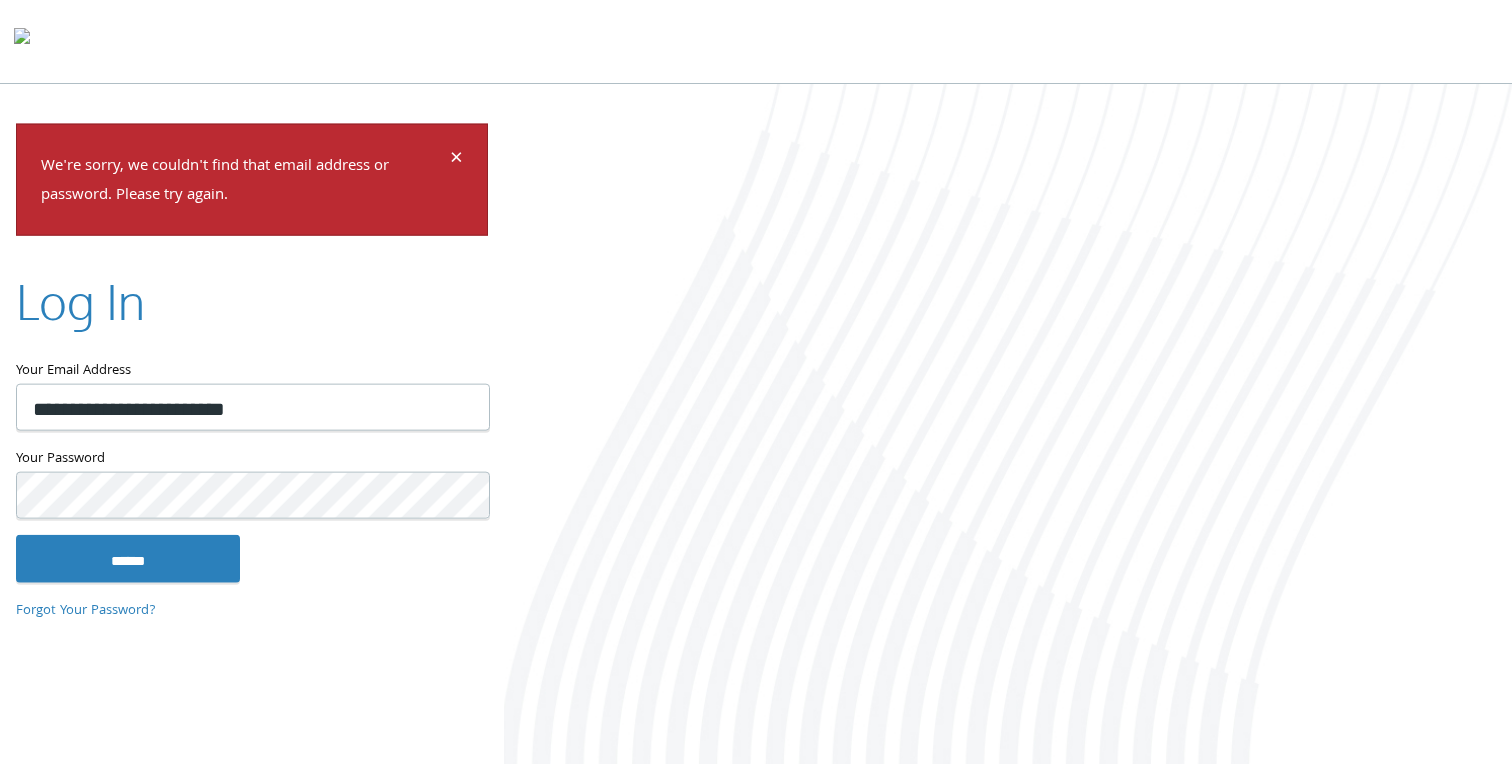 click on "Forgot Your Password?" at bounding box center (252, 620) 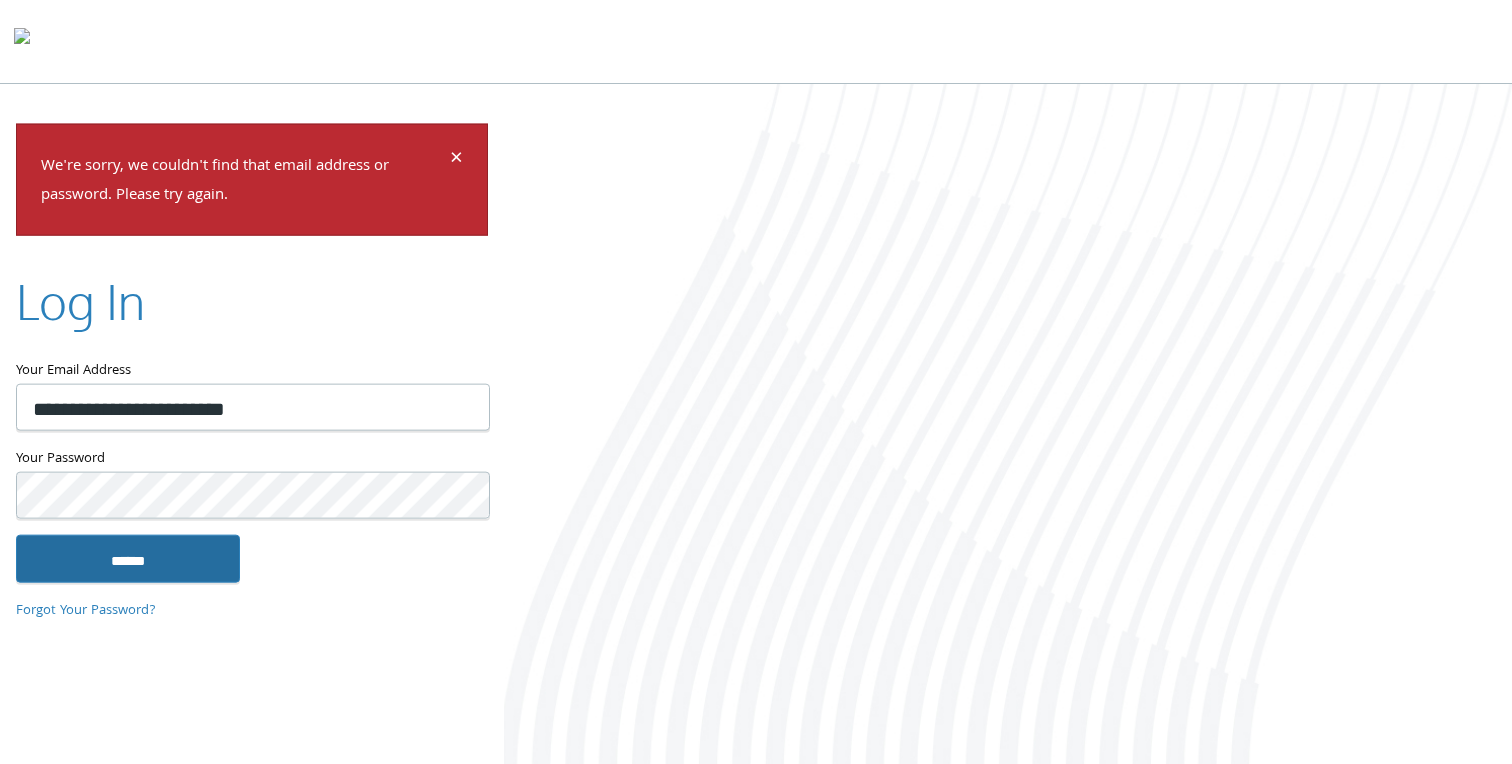 click on "******" at bounding box center [128, 558] 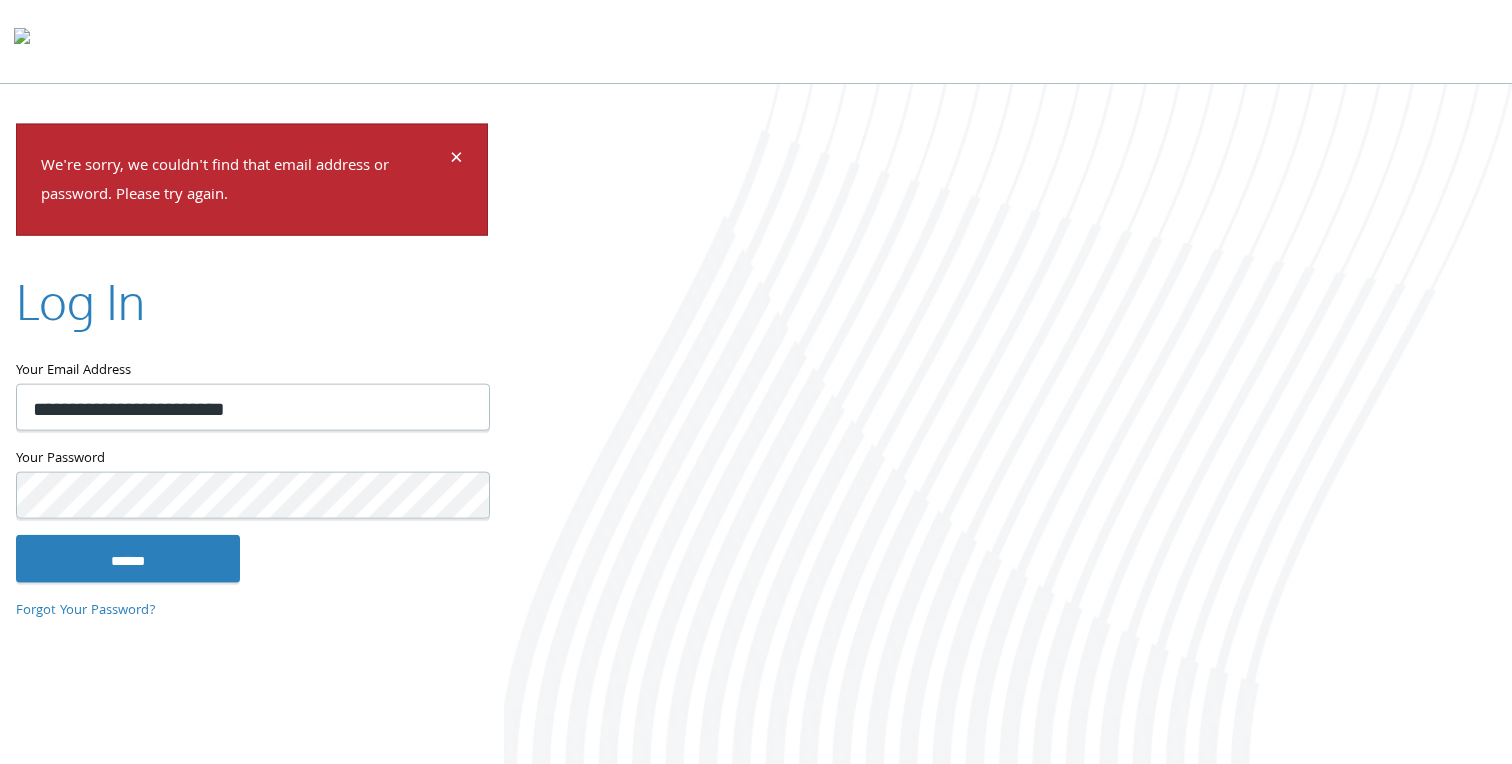 click on "Forgot Your Password?" at bounding box center (86, 611) 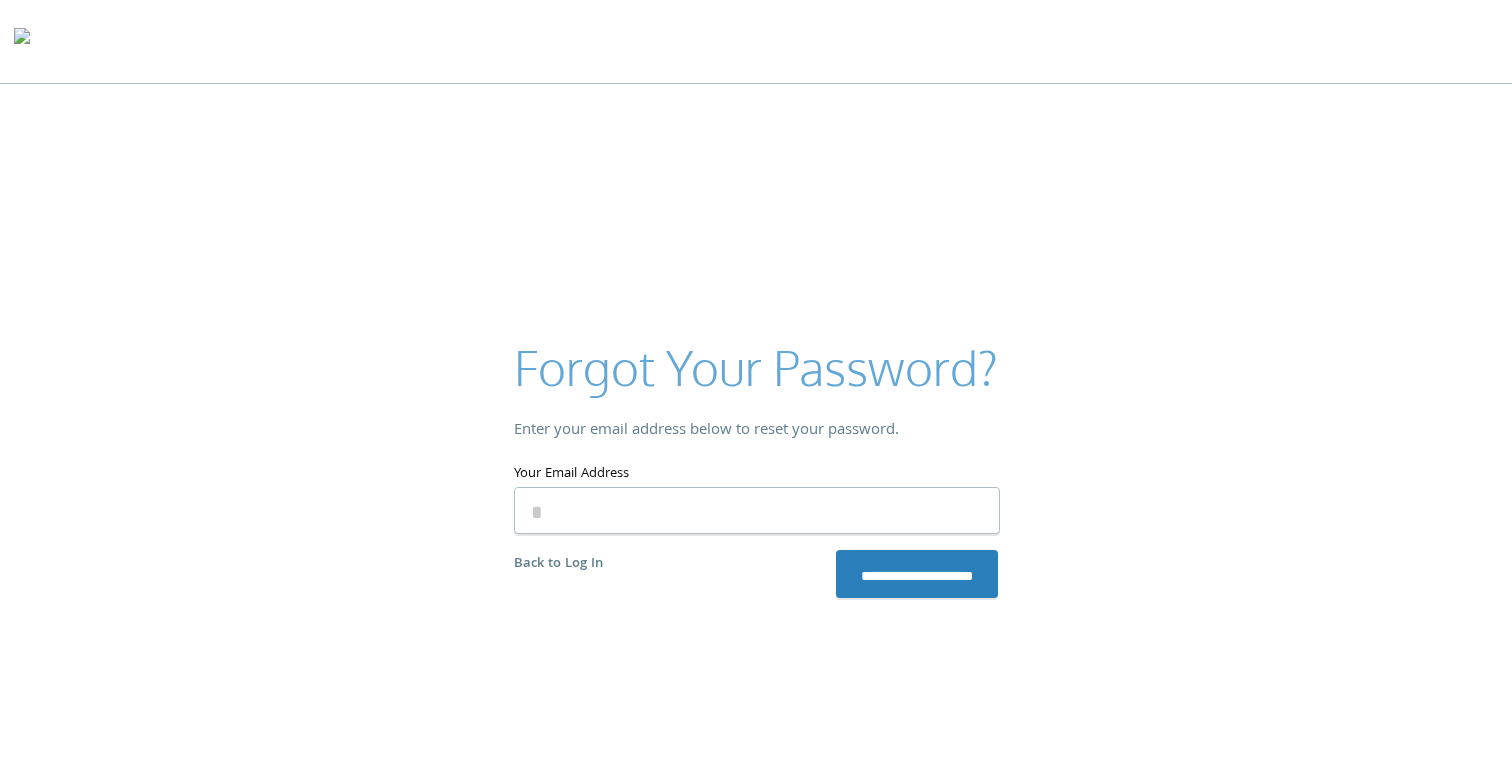 scroll, scrollTop: 0, scrollLeft: 0, axis: both 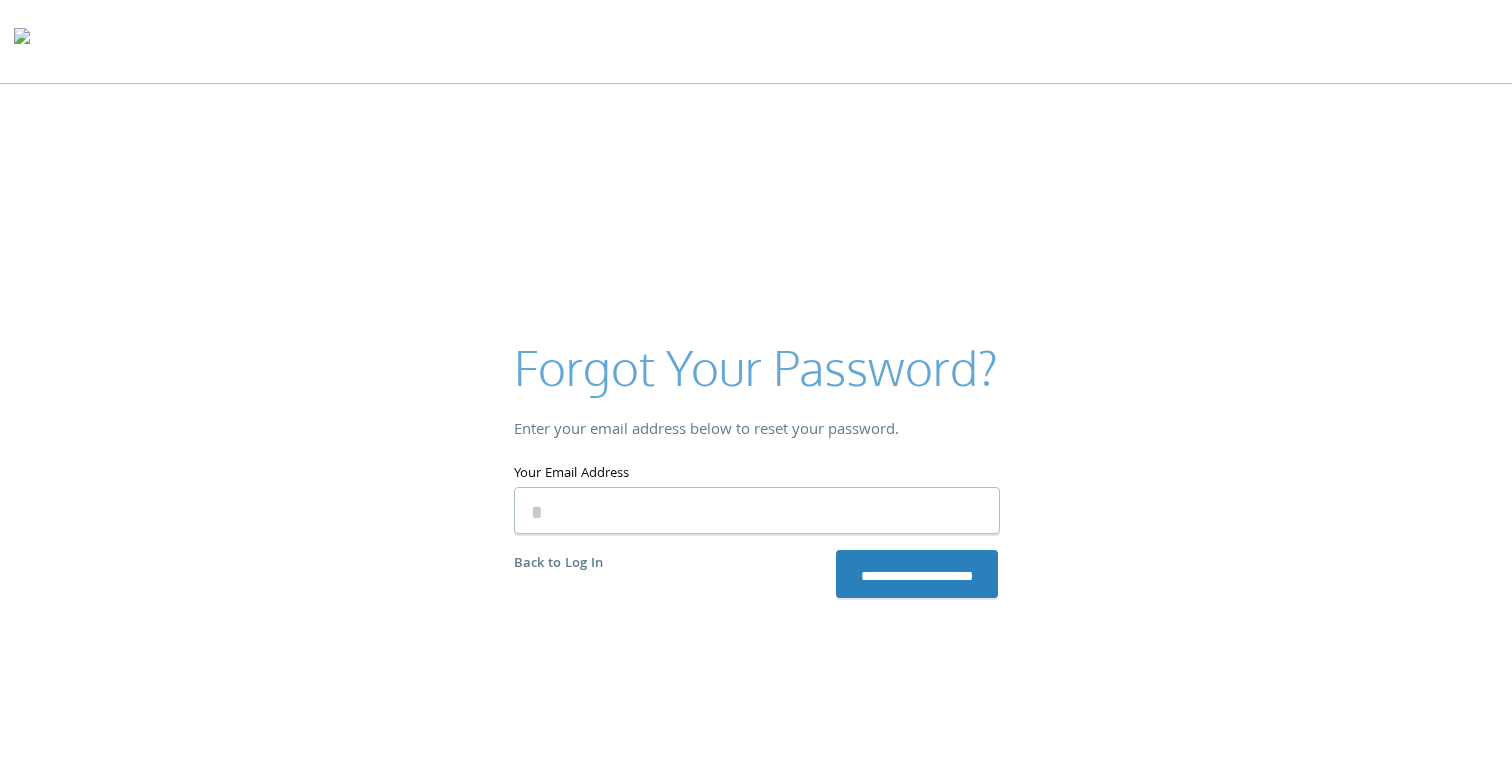 click on "Your Email Address" at bounding box center (757, 510) 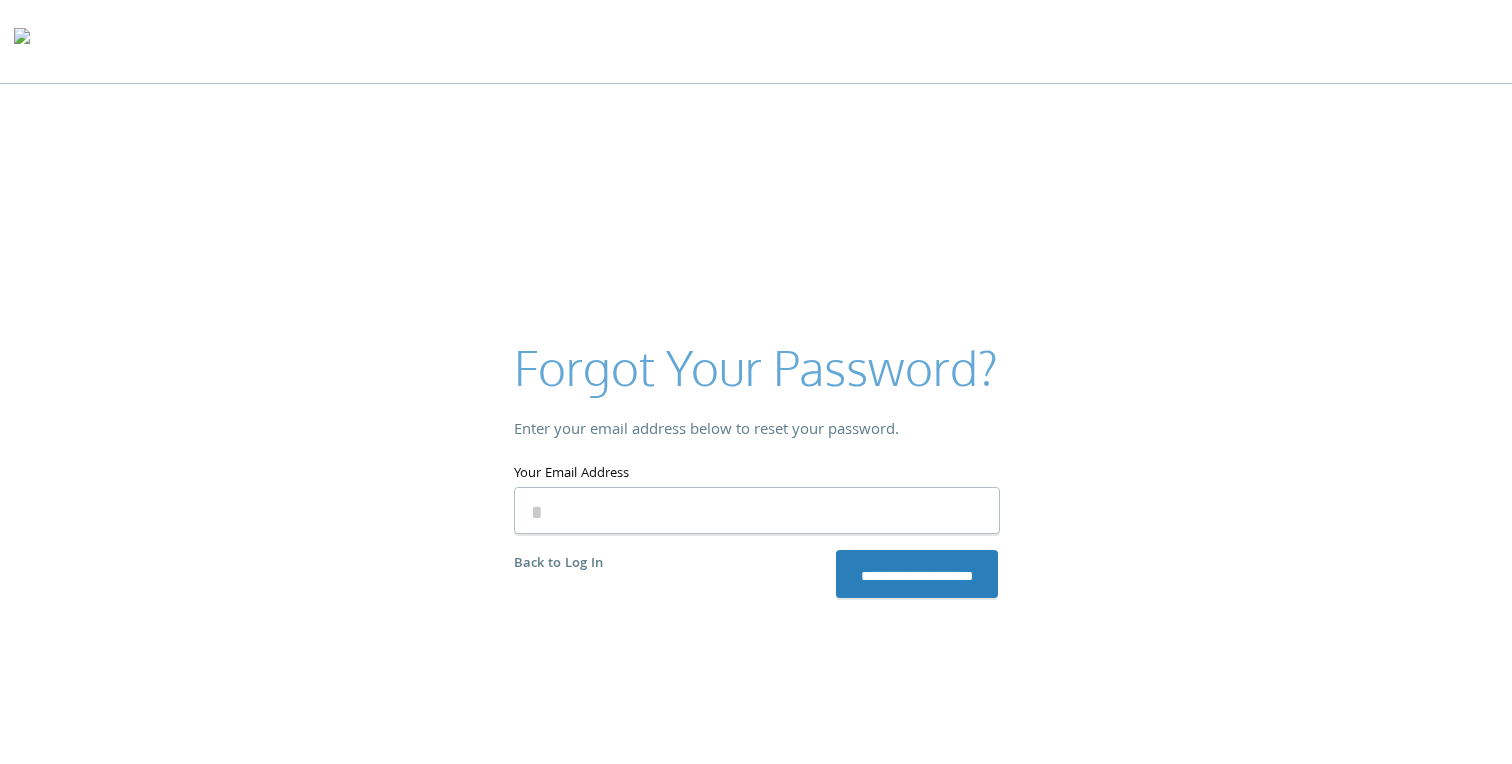 type on "**********" 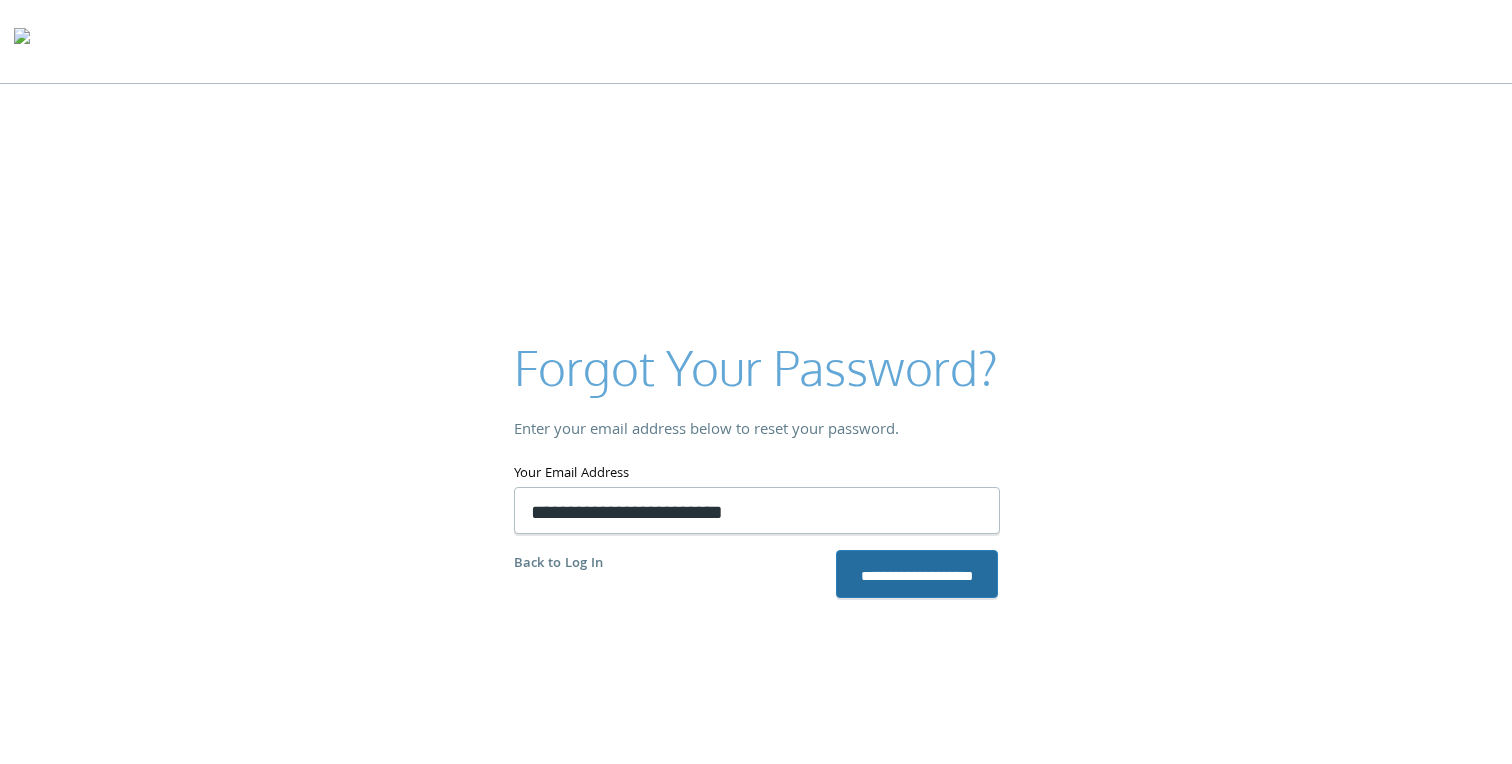 click on "**********" at bounding box center (917, 574) 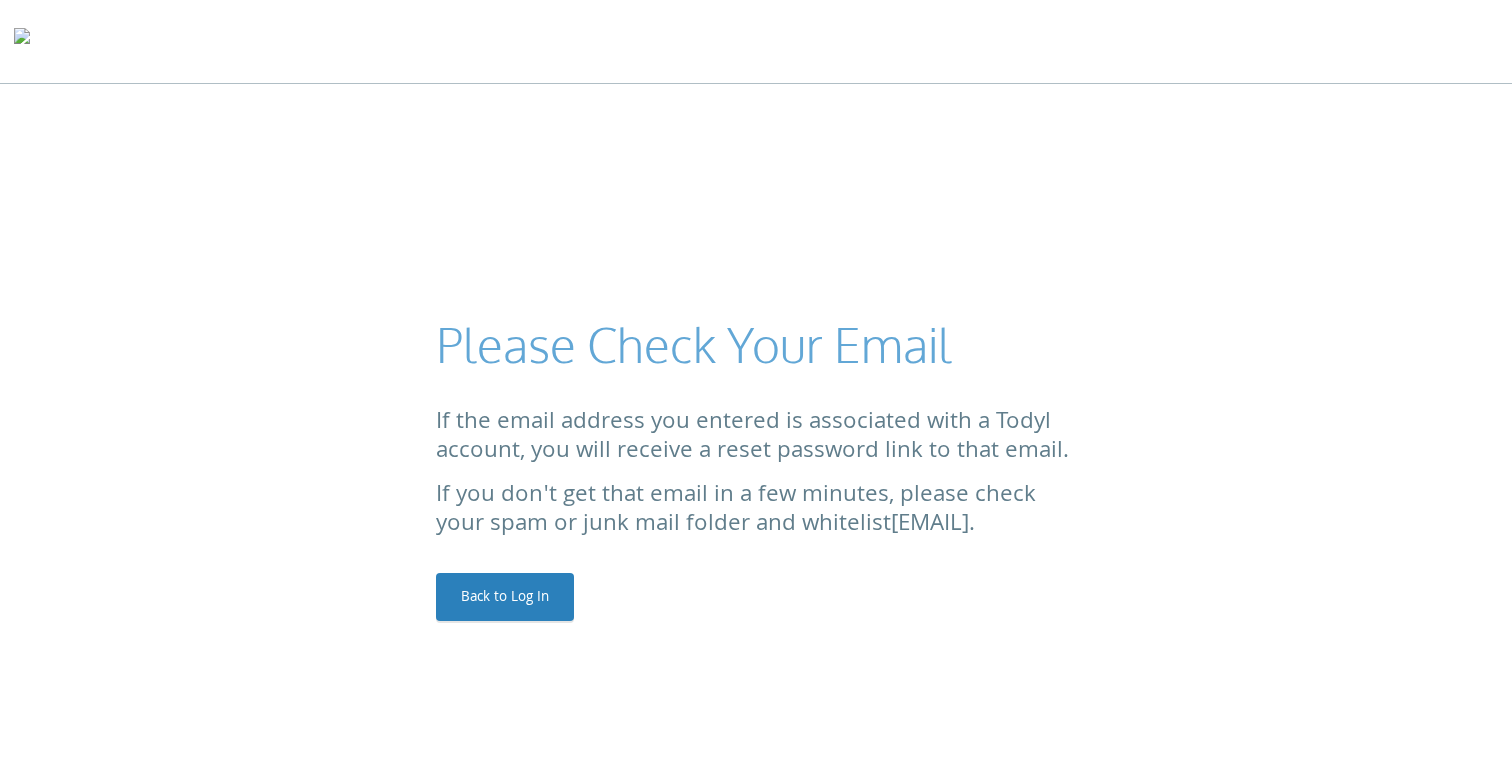 scroll, scrollTop: 0, scrollLeft: 0, axis: both 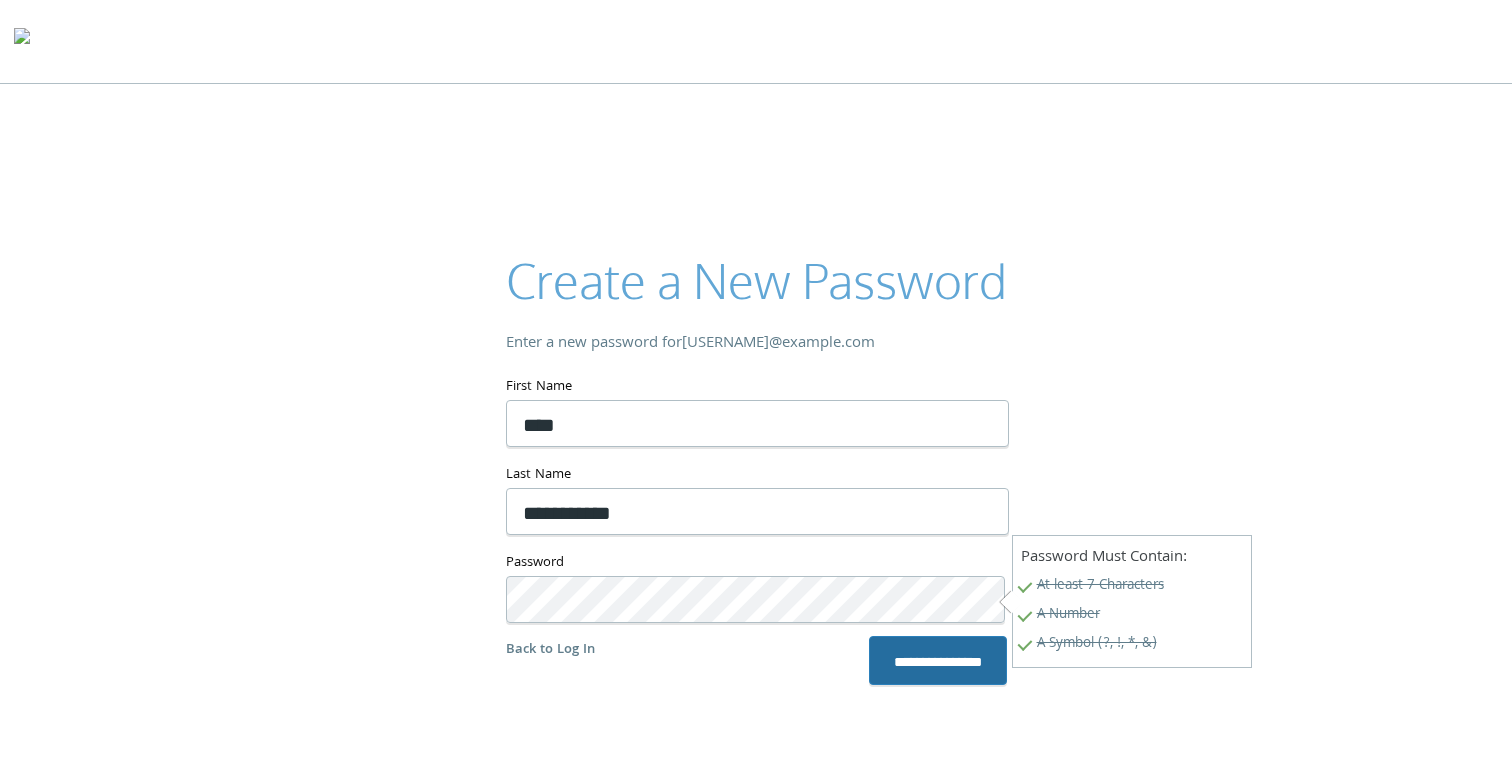 click on "**********" at bounding box center [938, 660] 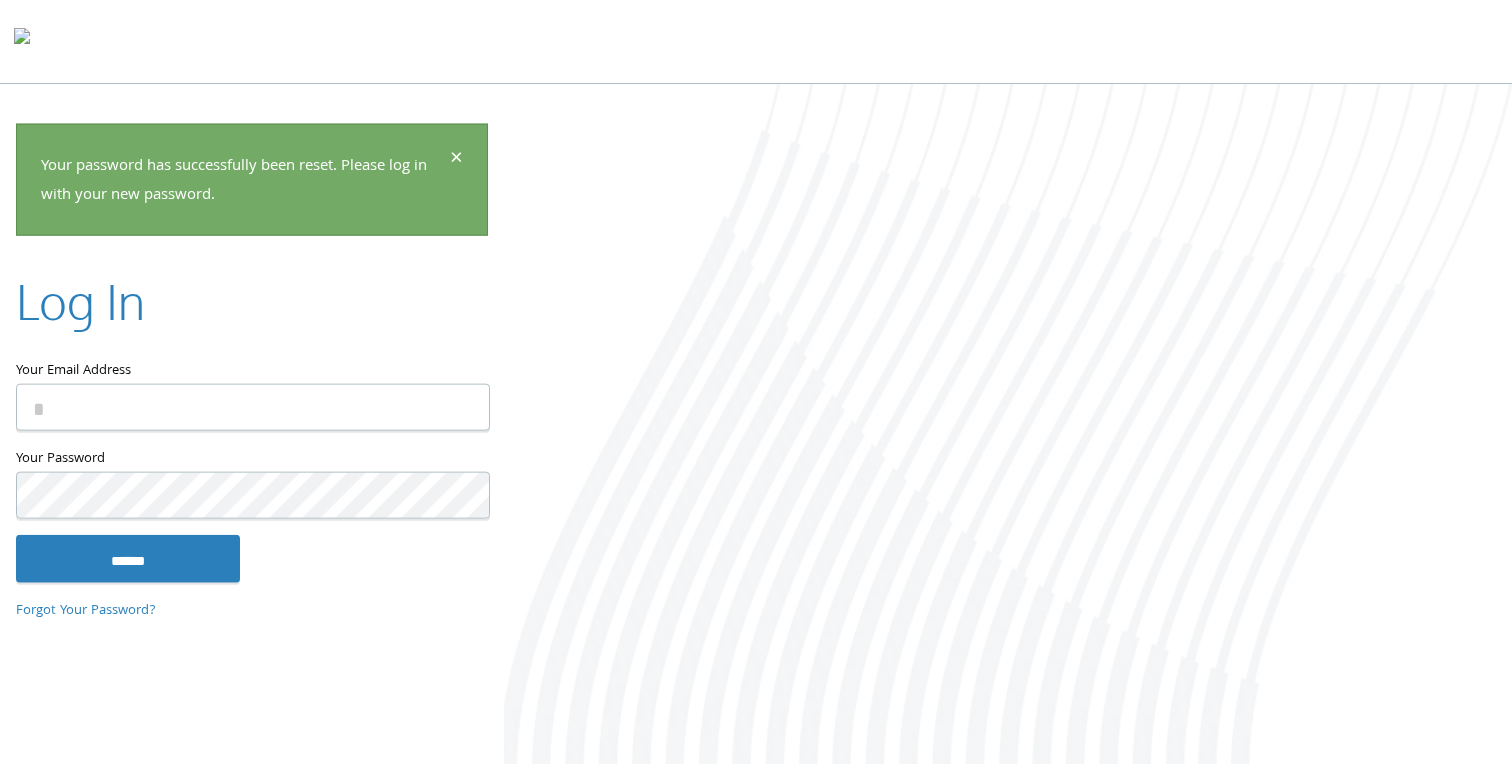 scroll, scrollTop: 0, scrollLeft: 0, axis: both 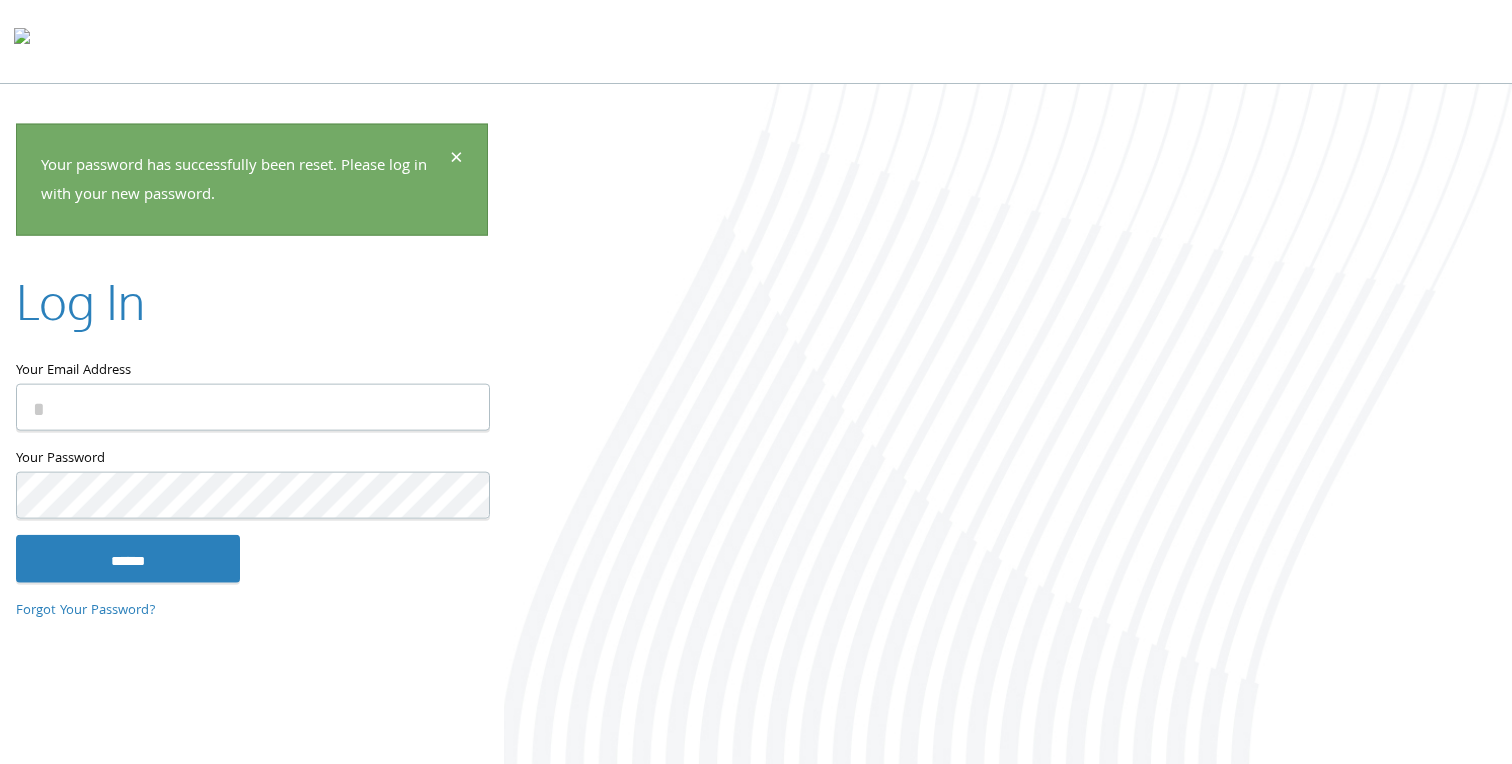 click on "Your Email Address" at bounding box center (253, 407) 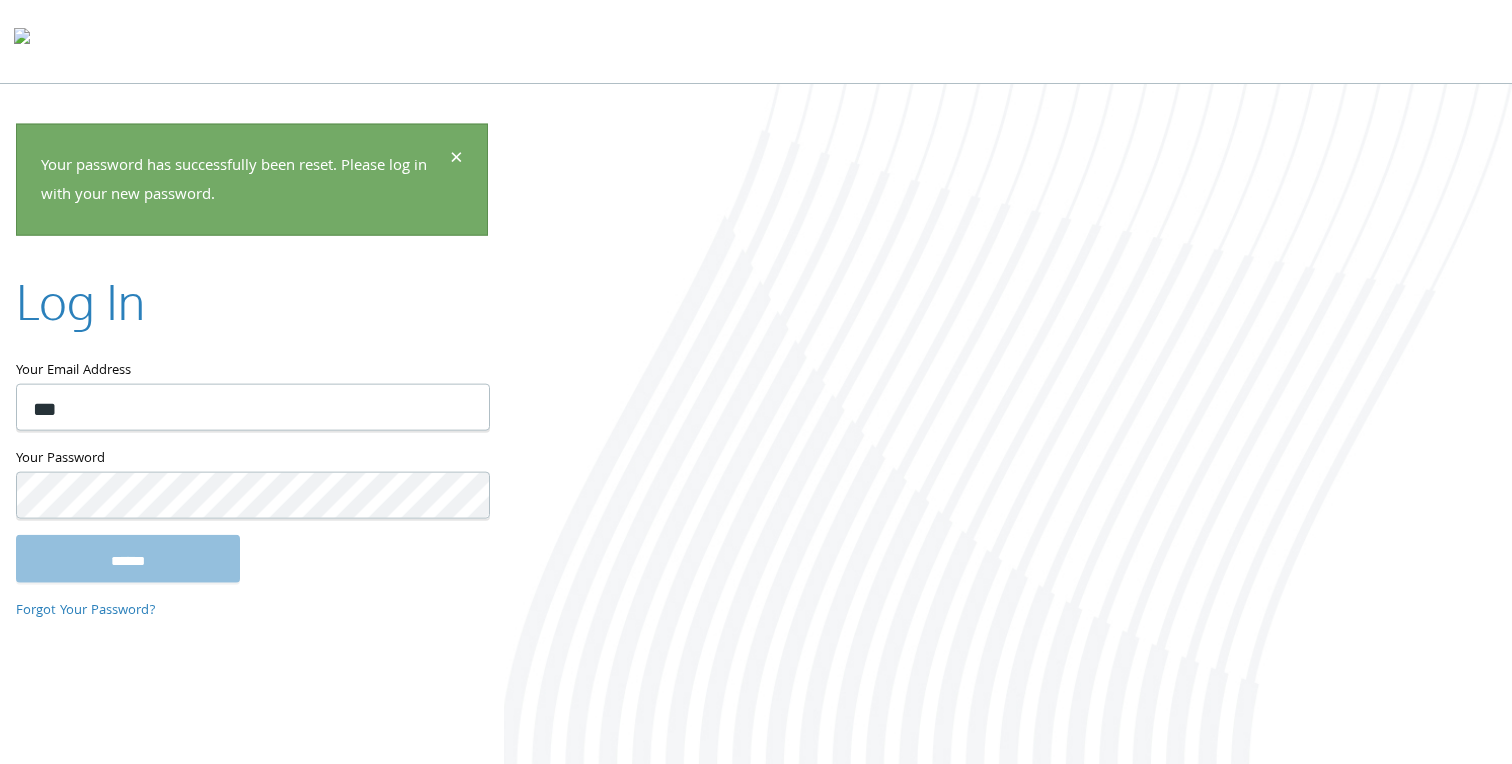 click on "Your Email Address" at bounding box center [252, 325] 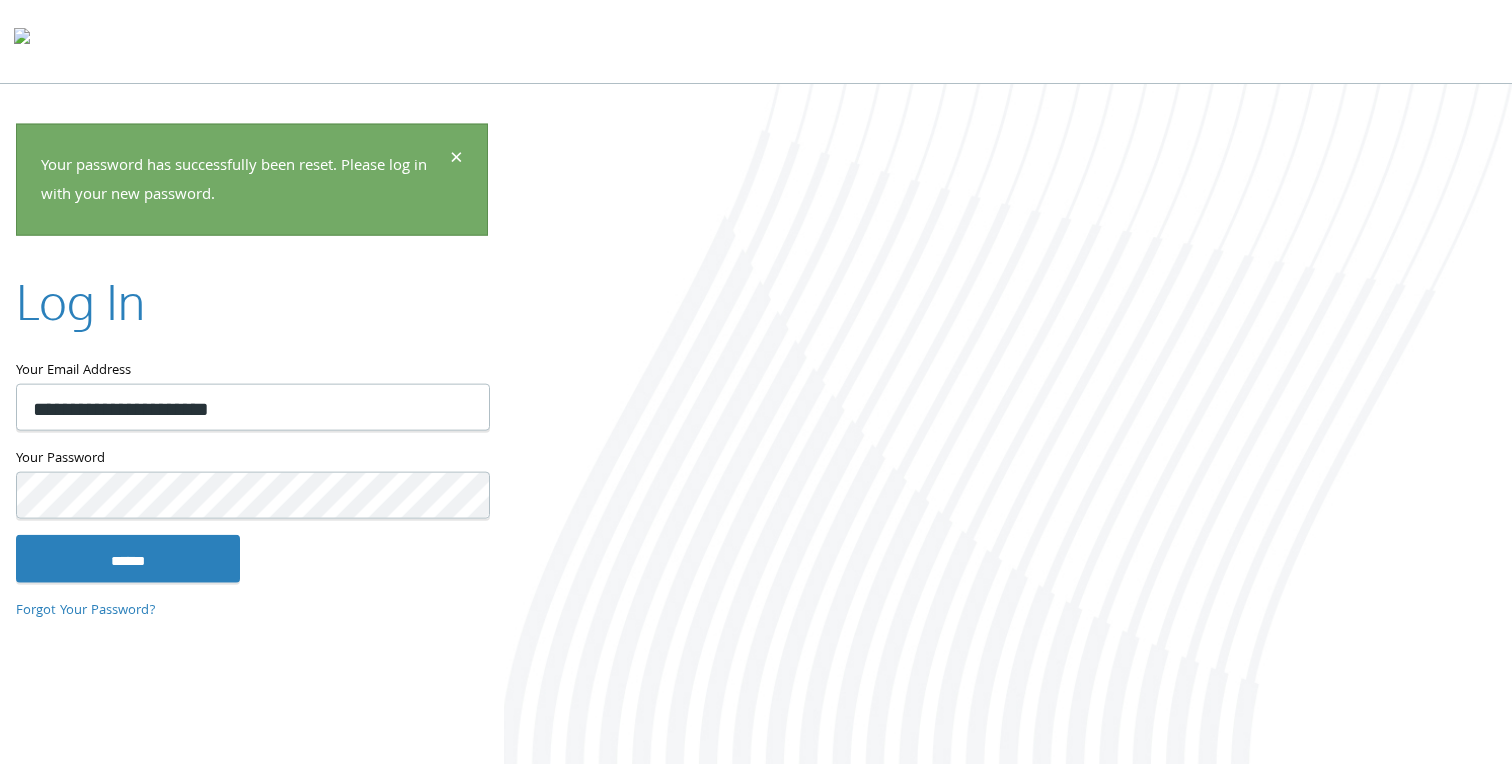 click on "**********" at bounding box center [253, 407] 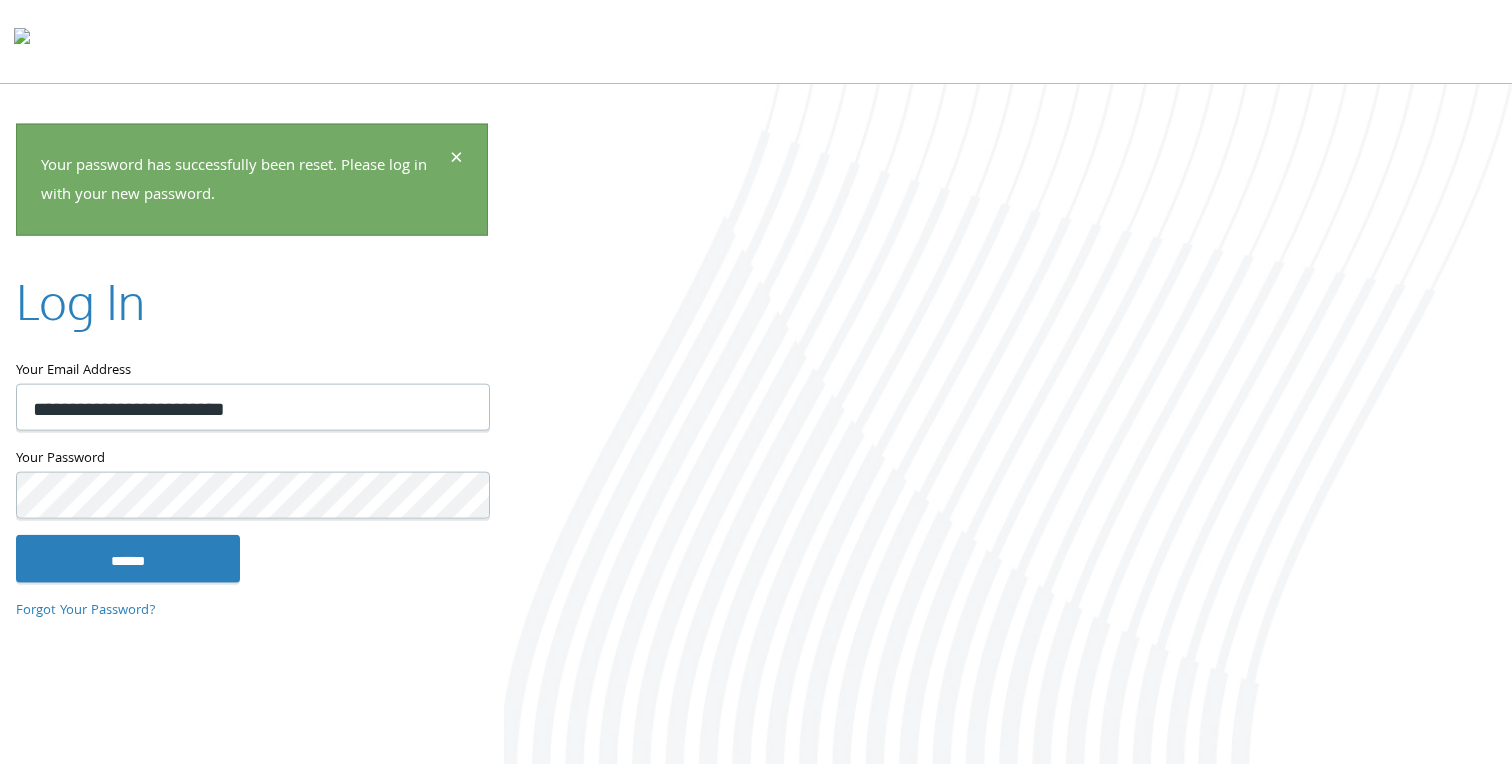 type on "**********" 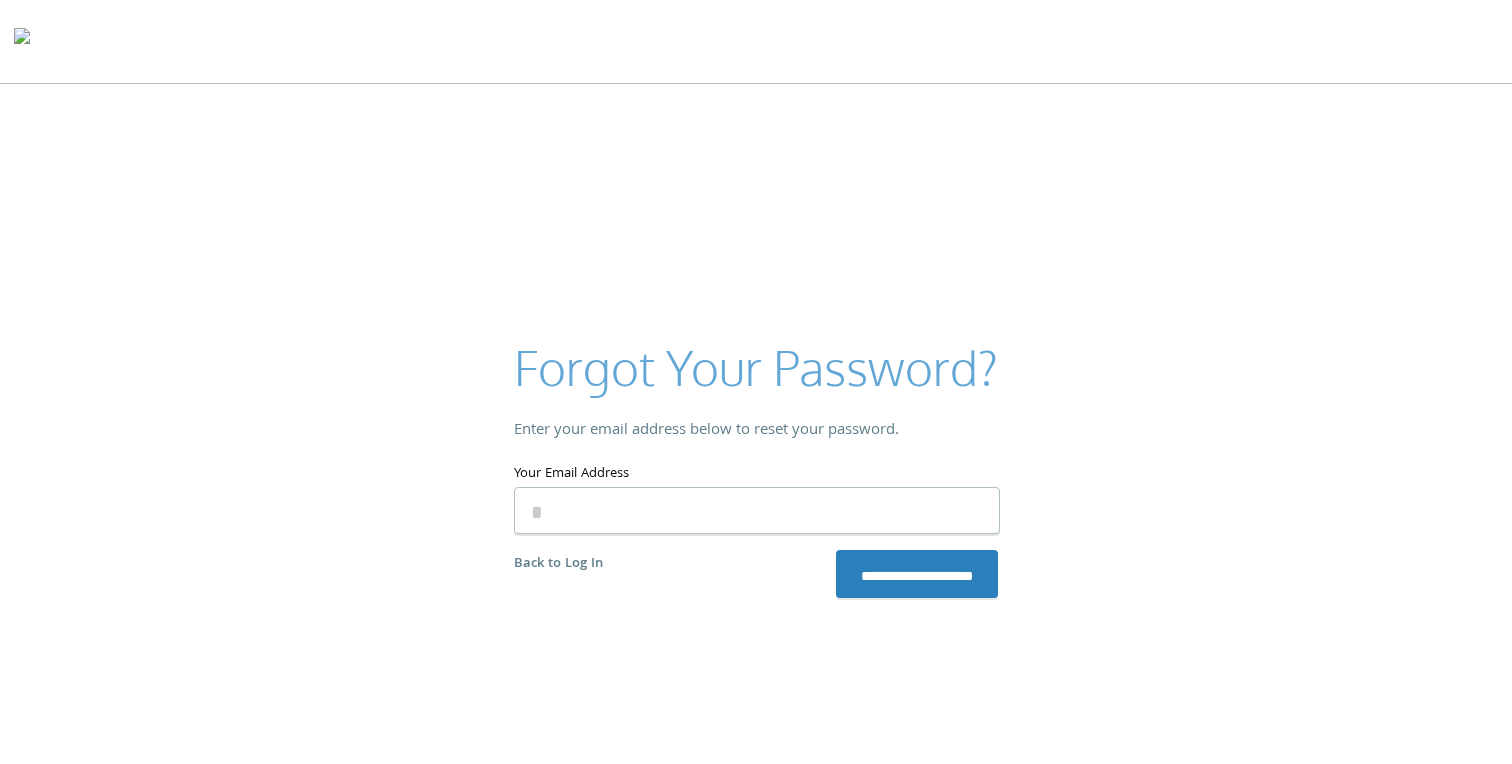 scroll, scrollTop: 0, scrollLeft: 0, axis: both 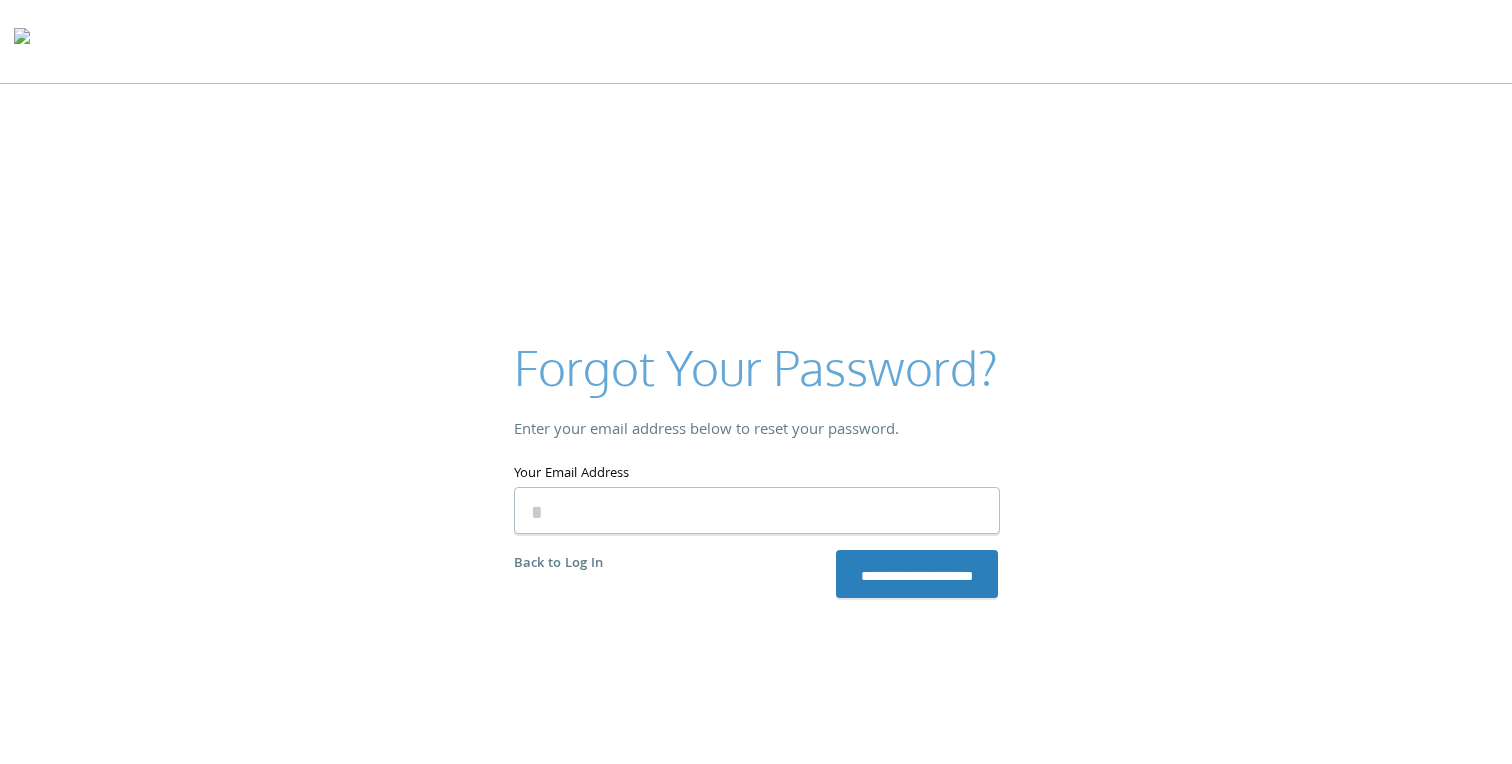 type on "**********" 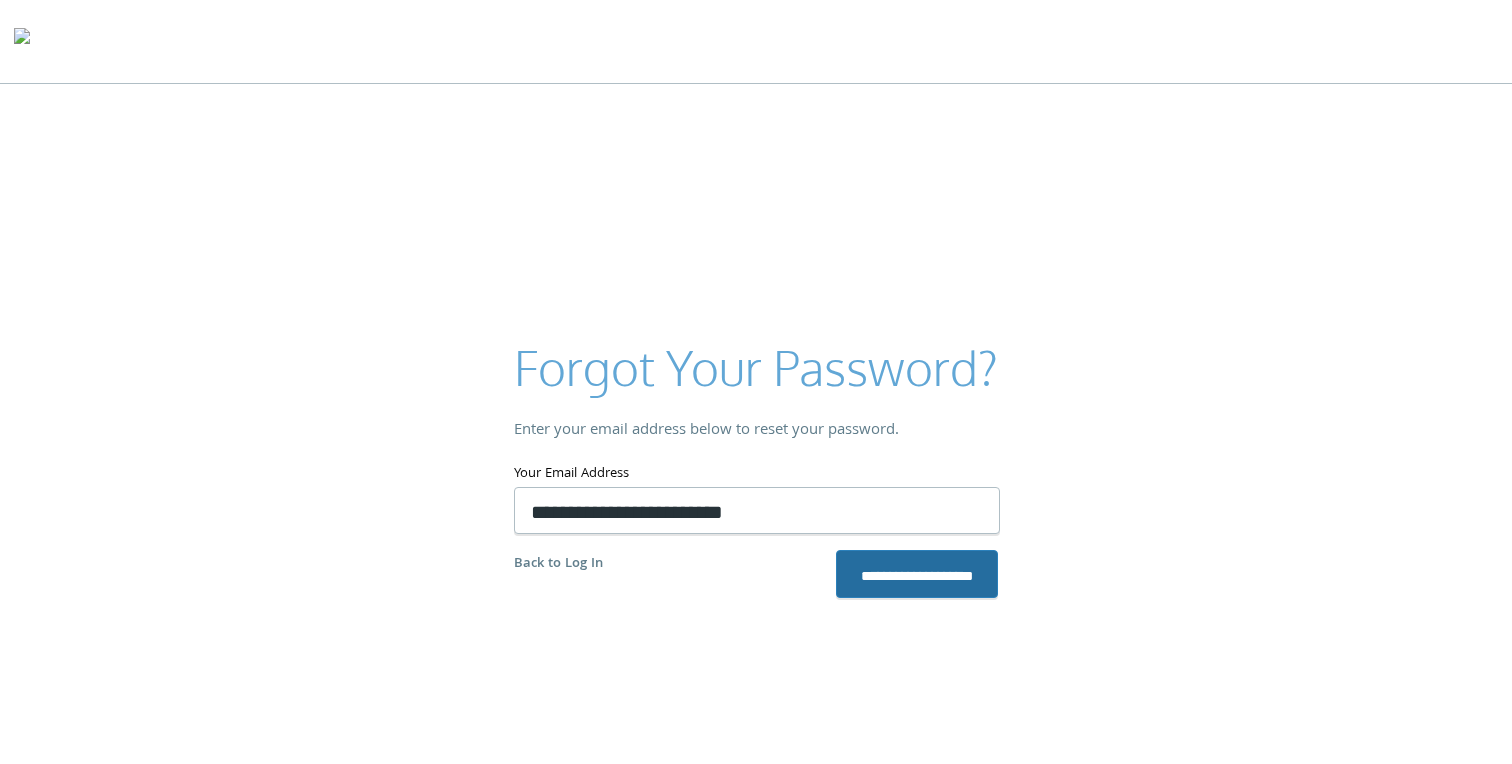click on "**********" at bounding box center (917, 574) 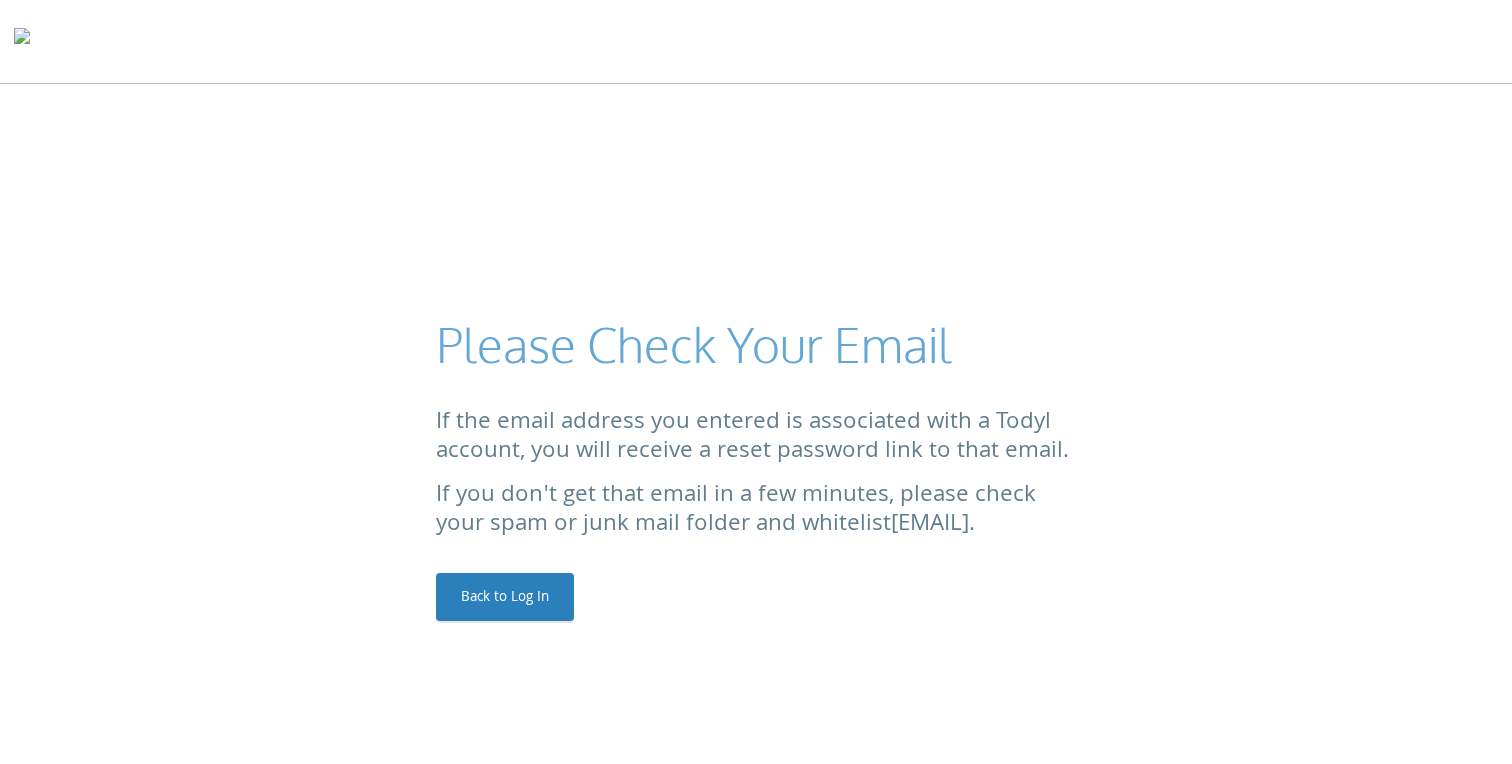 scroll, scrollTop: 0, scrollLeft: 0, axis: both 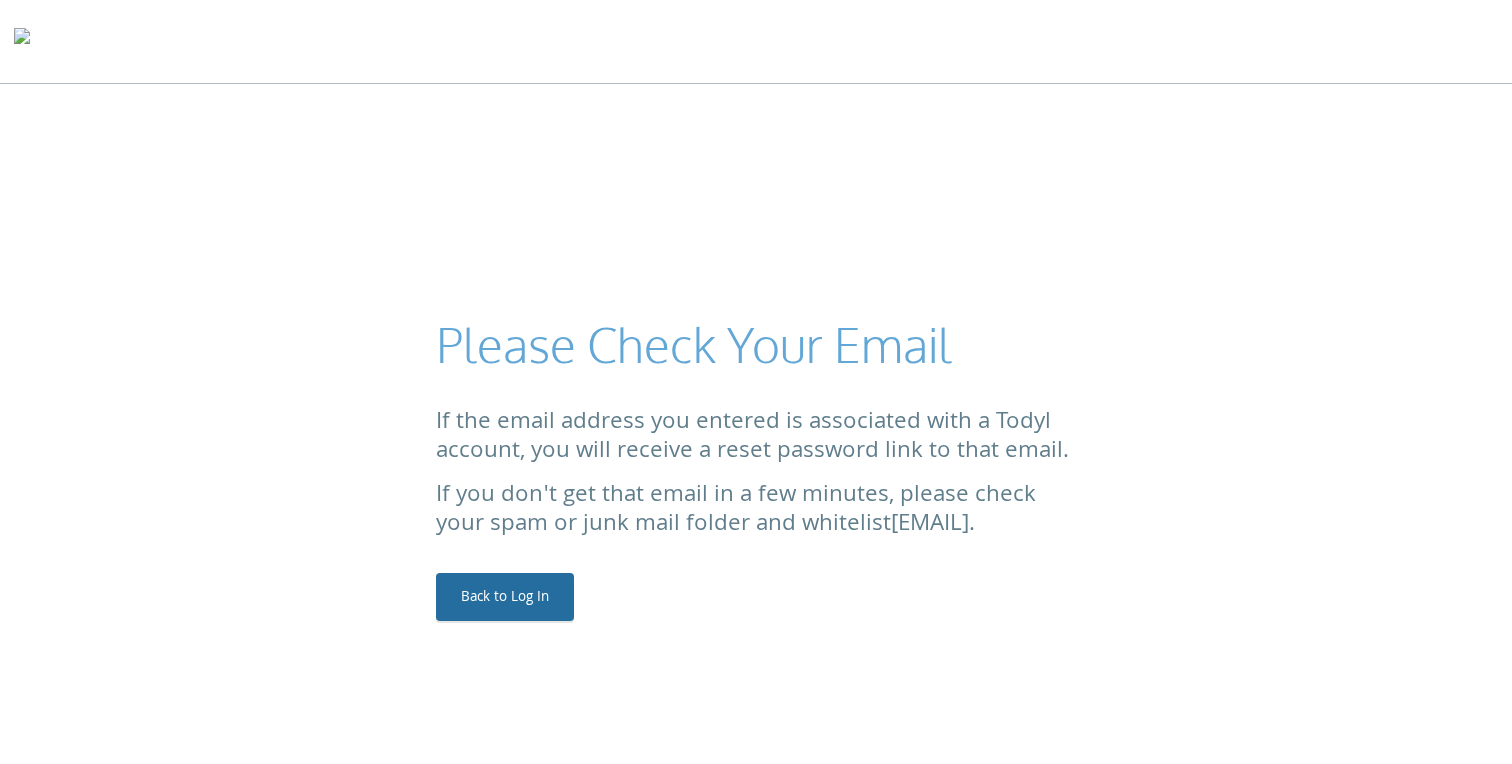 click on "Back to Log In" at bounding box center (505, 597) 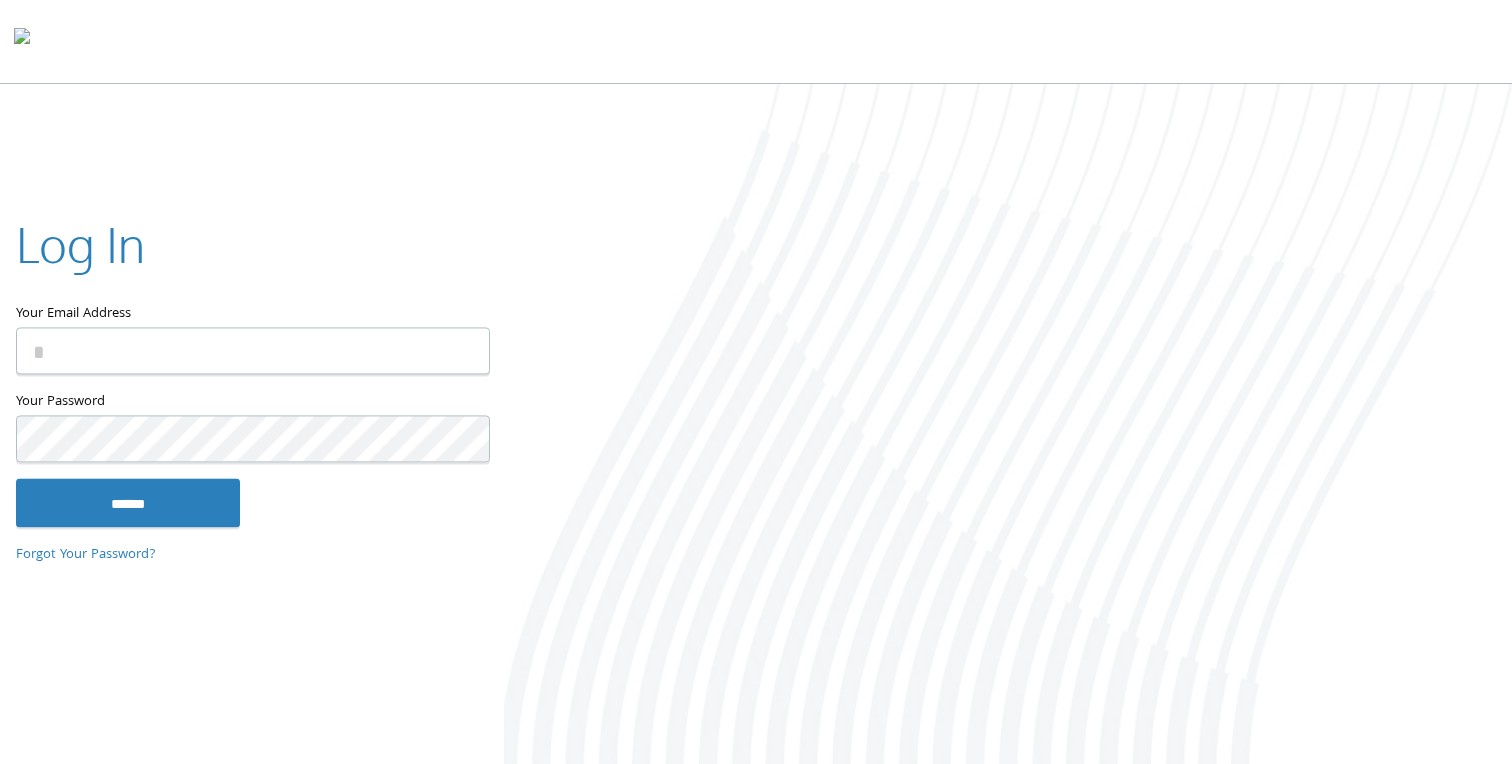 scroll, scrollTop: 0, scrollLeft: 0, axis: both 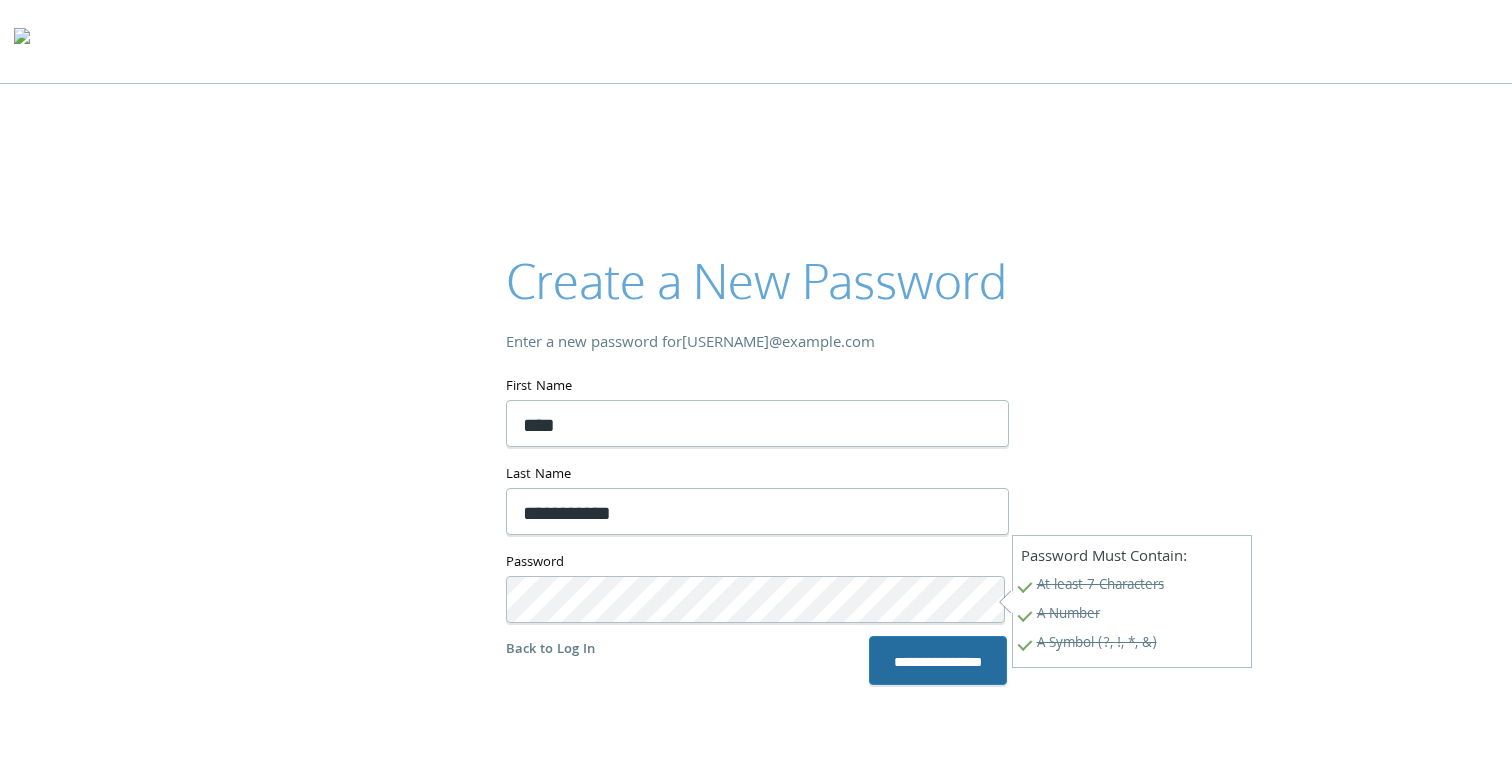 click on "**********" at bounding box center [938, 660] 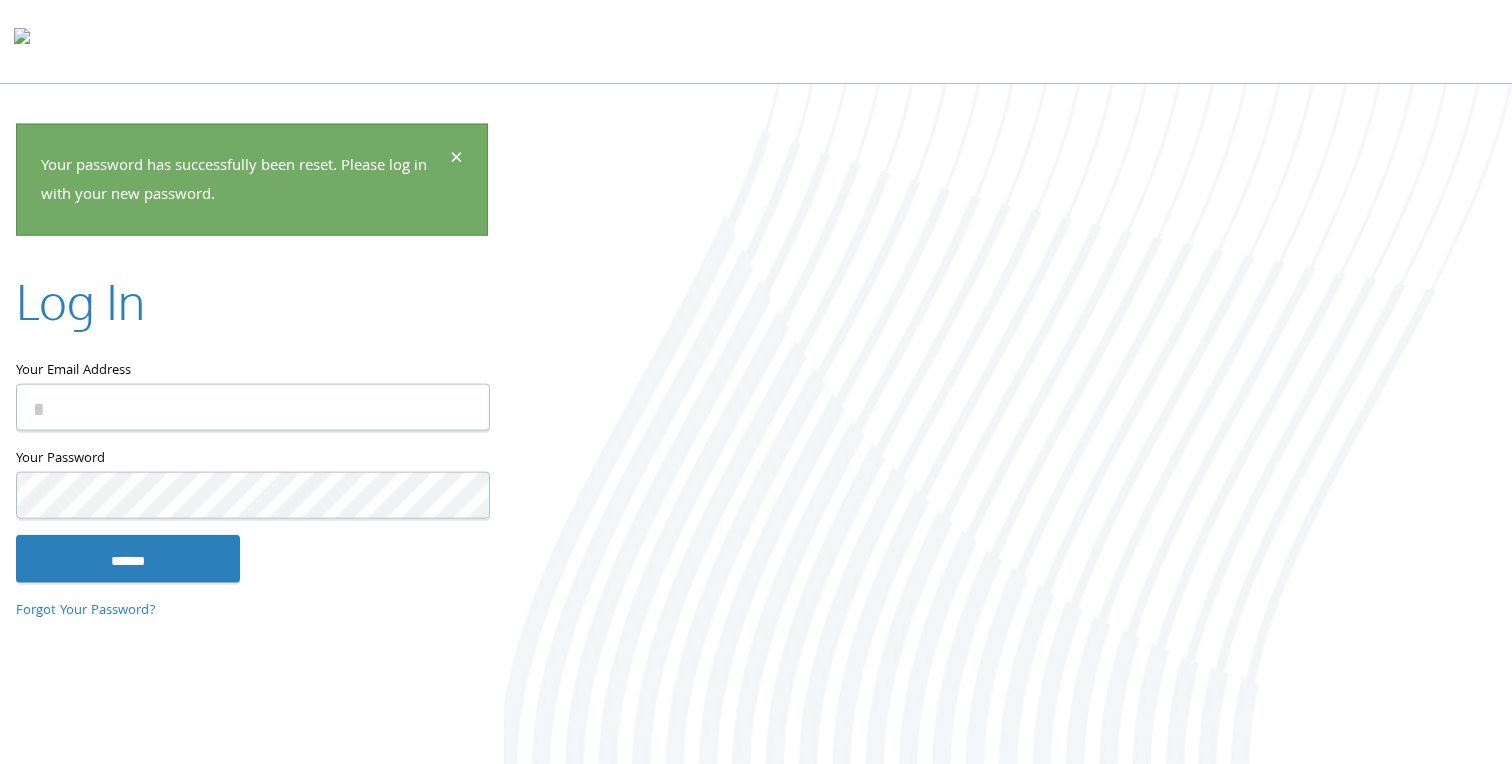 scroll, scrollTop: 0, scrollLeft: 0, axis: both 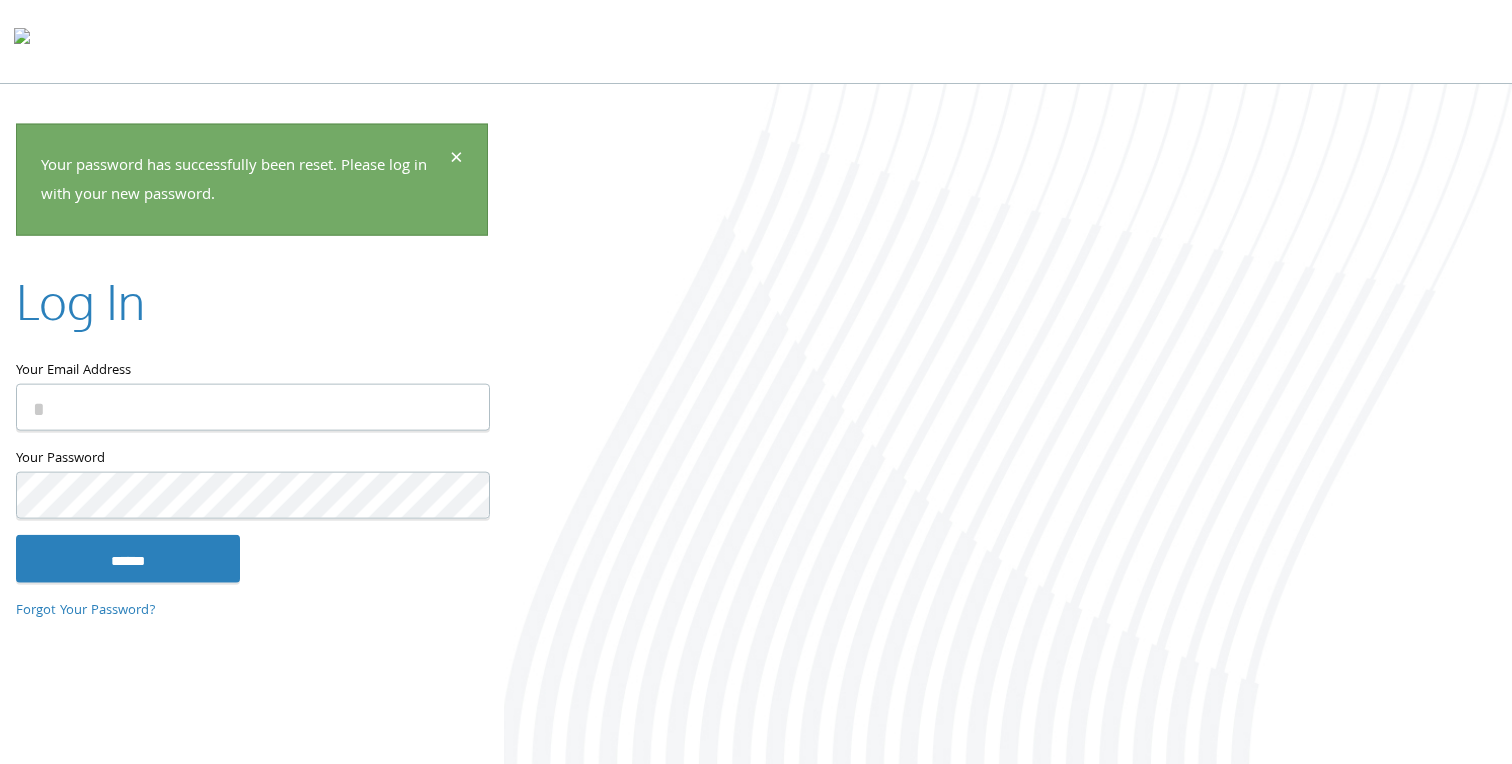 click on "Your Email Address" at bounding box center (253, 407) 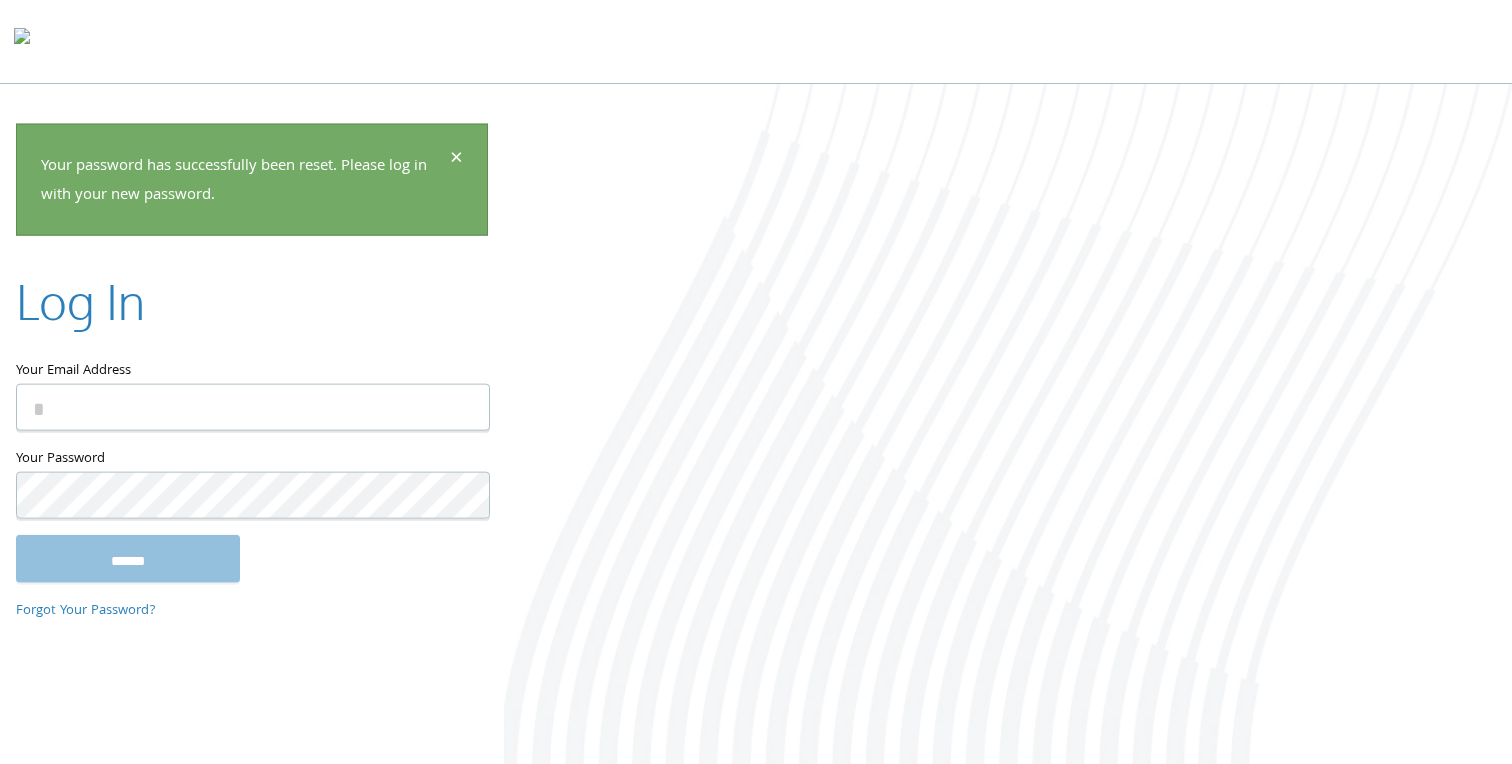 type on "**********" 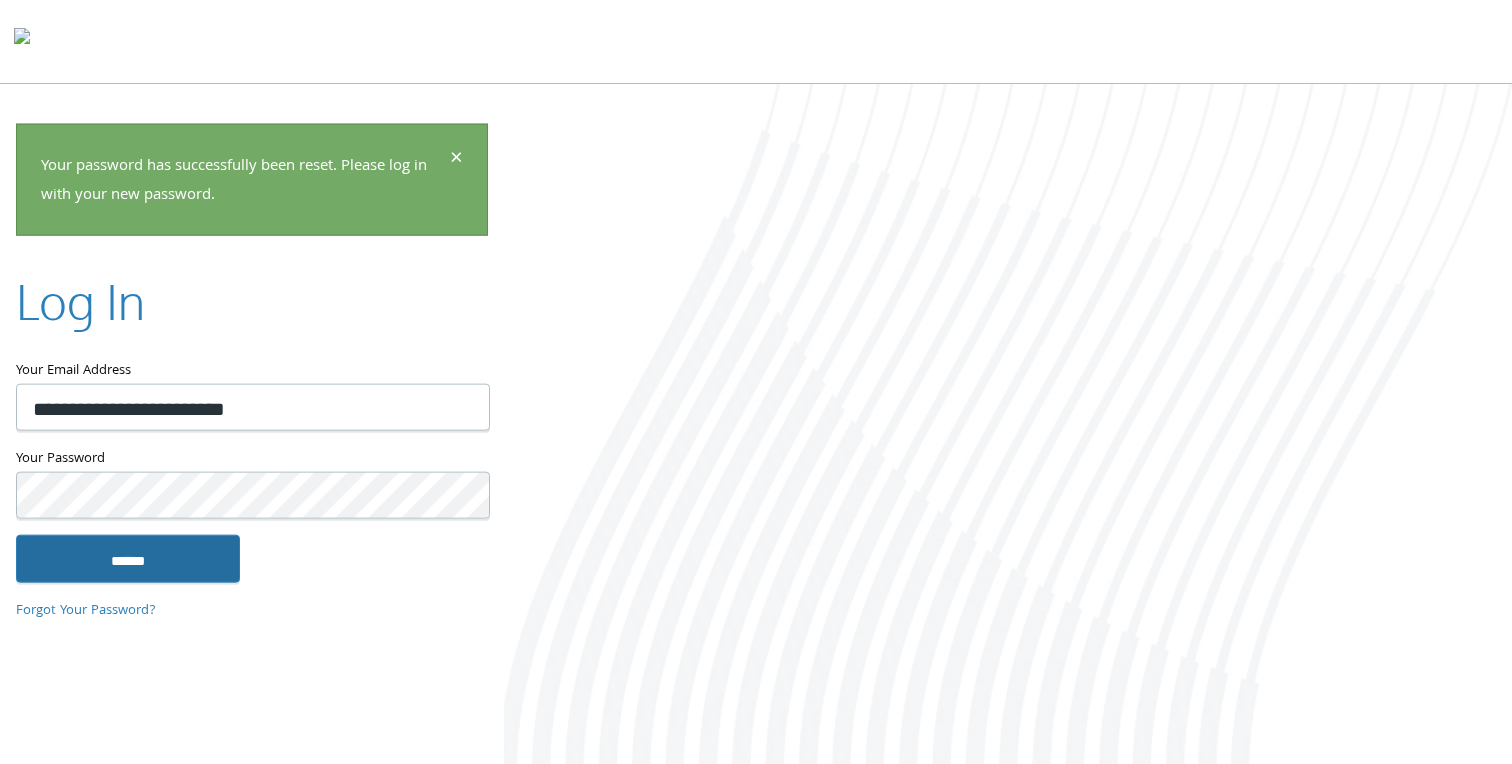 click on "******" at bounding box center [128, 558] 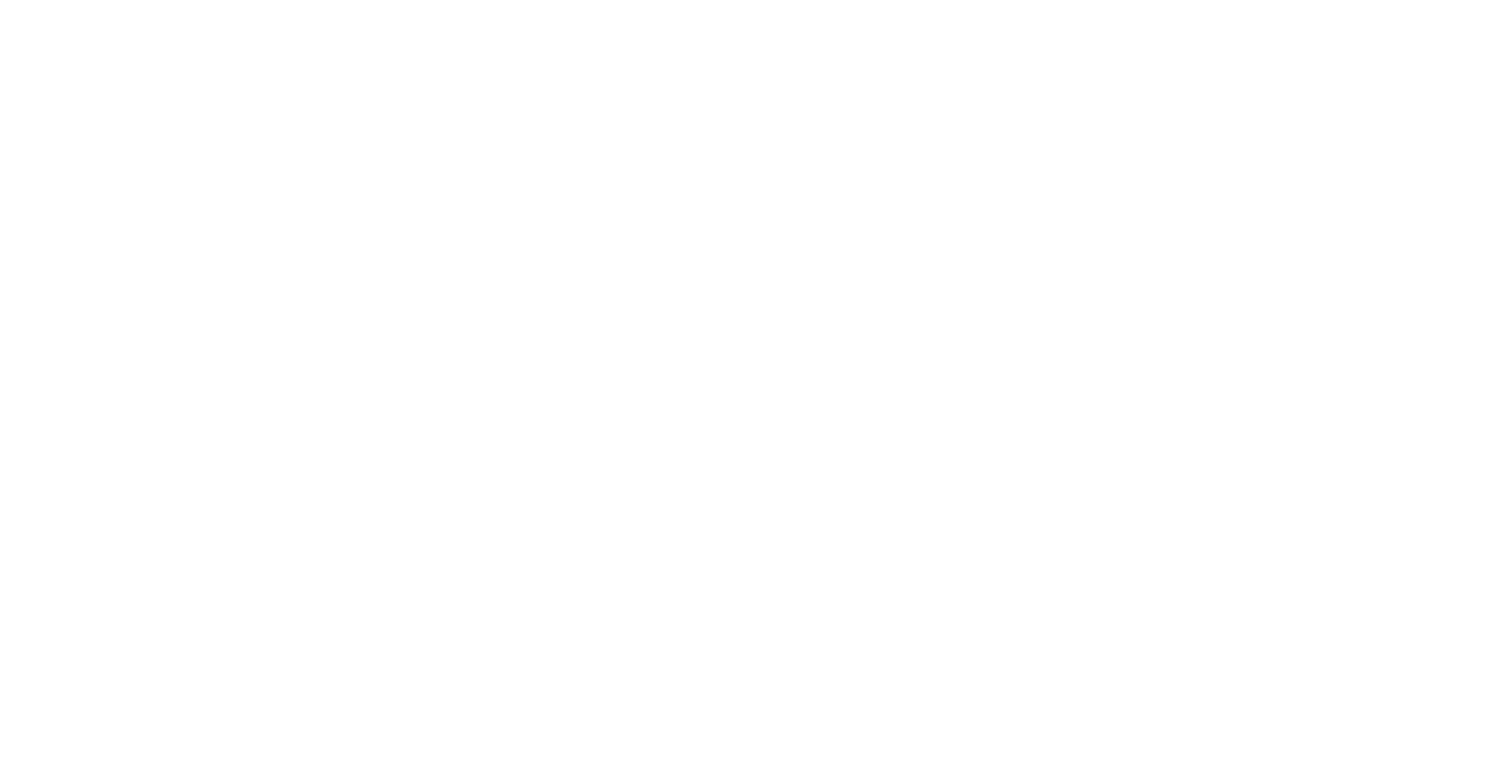 scroll, scrollTop: 0, scrollLeft: 0, axis: both 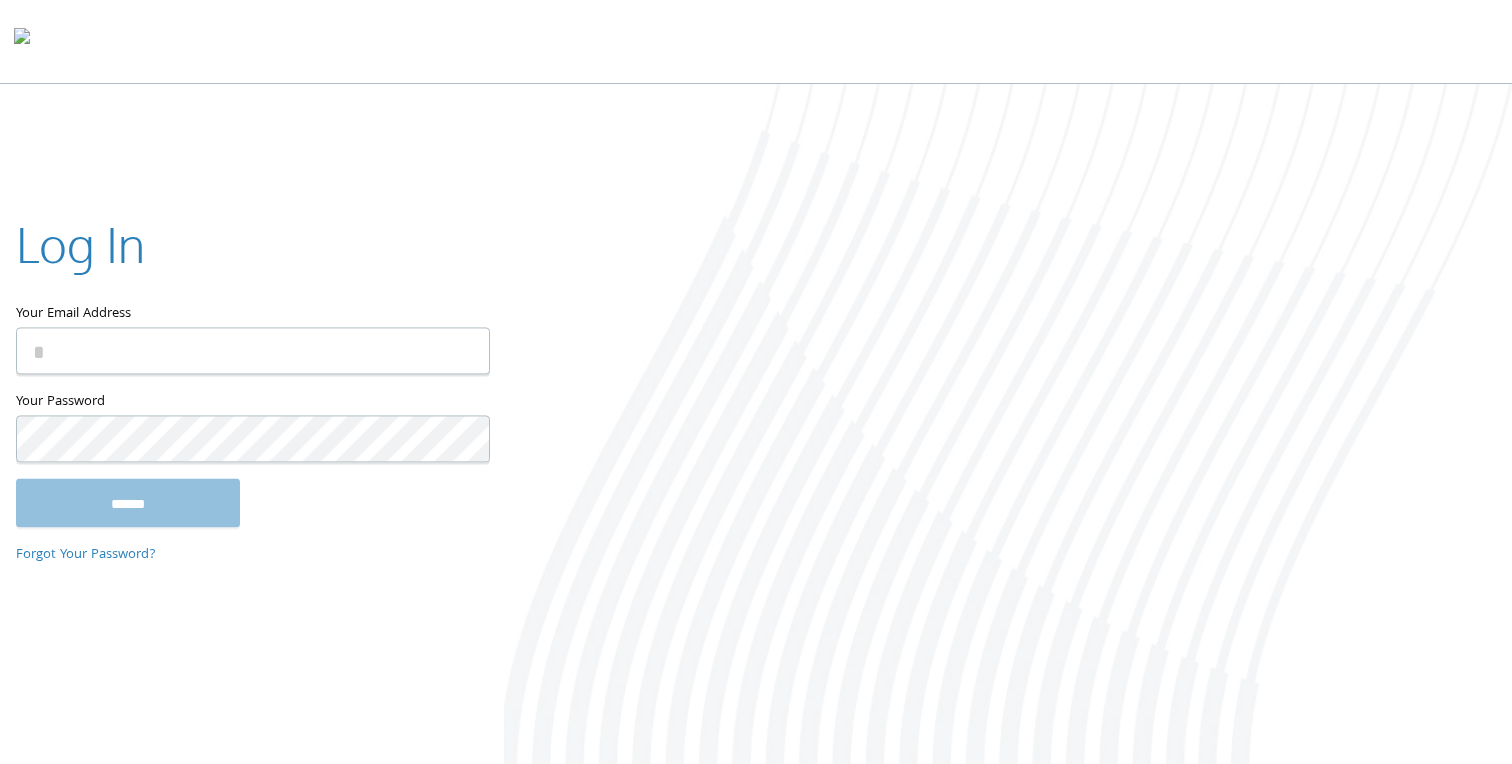 type on "**********" 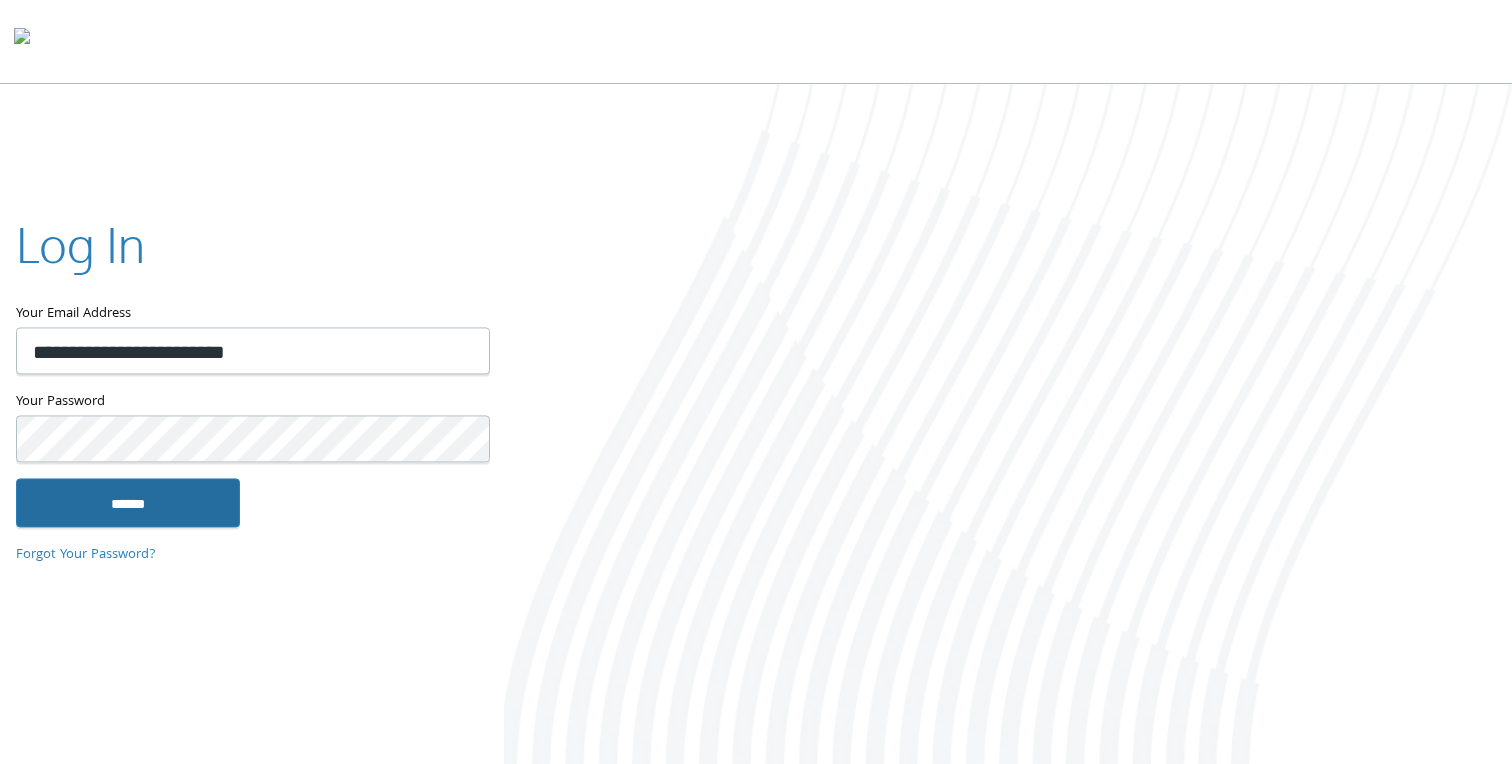click on "******" at bounding box center [128, 503] 